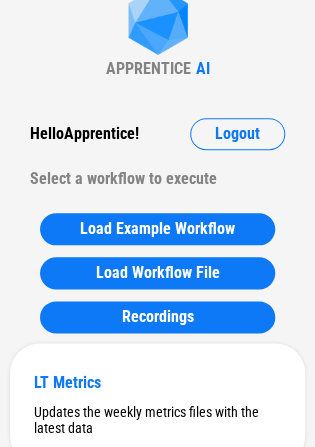 scroll, scrollTop: 200, scrollLeft: 0, axis: vertical 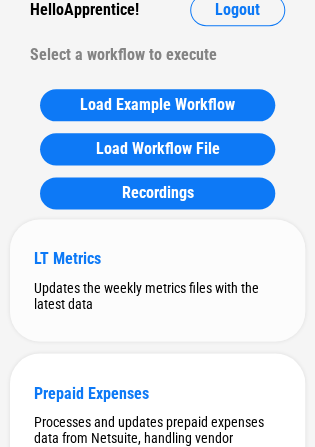 click on "LT Metrics Updates the weekly metrics files with the latest data" at bounding box center (157, 280) 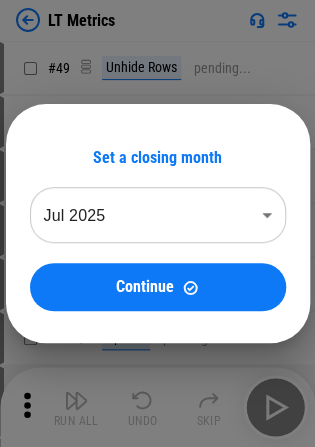 click on "Set a closing month Jul 2025 ******** ​ Continue" at bounding box center [157, 223] 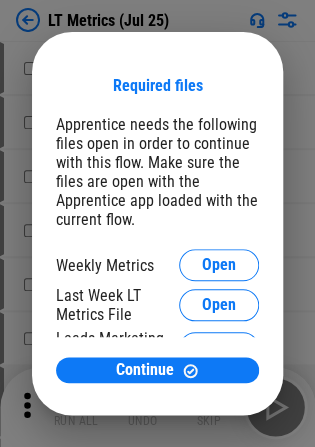 click on "Required files Apprentice needs the following files open in order to continue with this flow. Make sure the files are open with the Apprentice app loaded with the current flow. Weekly Metrics Open Last Week LT Metrics File Open Leads Marketing File Open Synced Meetings File Open Continue" at bounding box center [157, 223] 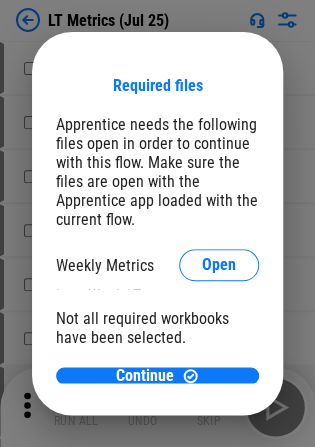 click on "Required files Apprentice needs the following files open in order to continue with this flow. Make sure the files are open with the Apprentice app loaded with the current flow. Weekly Metrics Open Last Week LT Metrics File Open Leads Marketing File Open Synced Meetings File Open Not all required workbooks have been selected. Continue" at bounding box center [157, 223] 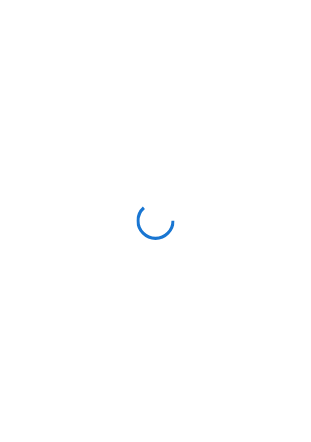 scroll, scrollTop: 0, scrollLeft: 0, axis: both 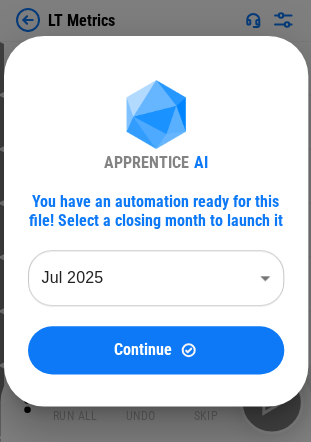 click on "Continue" at bounding box center [156, 349] 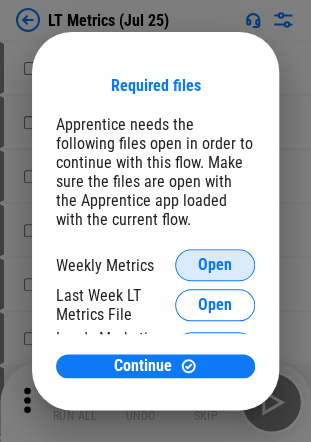 click on "Open" at bounding box center (215, 265) 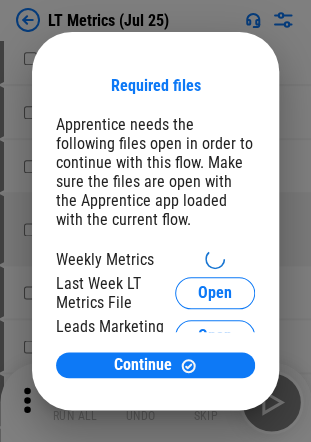 scroll, scrollTop: 200, scrollLeft: 0, axis: vertical 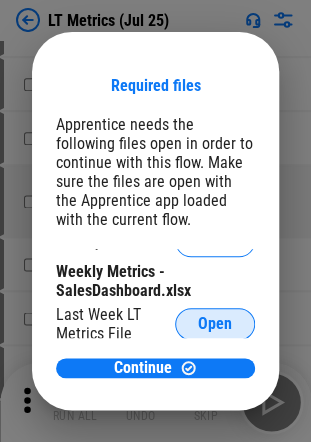 click on "Open" at bounding box center (215, 324) 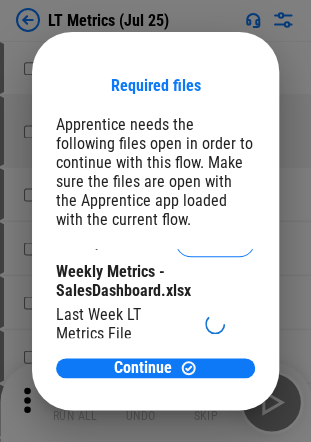 scroll, scrollTop: 300, scrollLeft: 0, axis: vertical 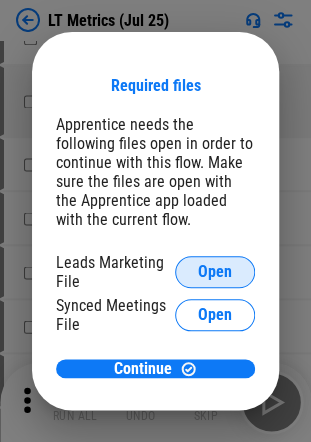 click on "Open" at bounding box center [215, 272] 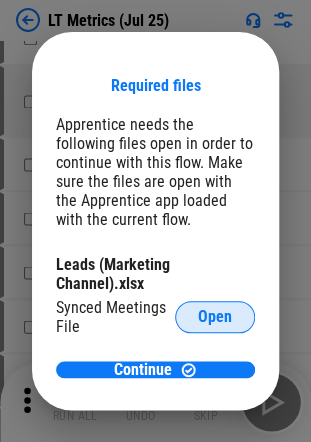 scroll, scrollTop: 234, scrollLeft: 0, axis: vertical 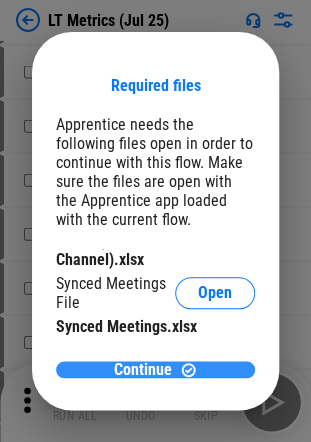 click on "Continue" at bounding box center (143, 370) 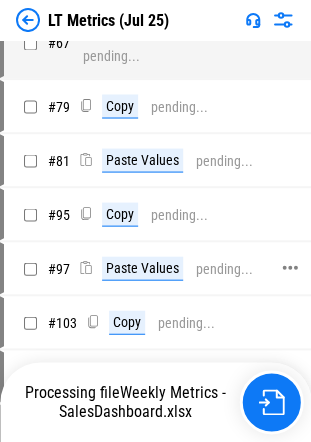 scroll, scrollTop: 200, scrollLeft: 0, axis: vertical 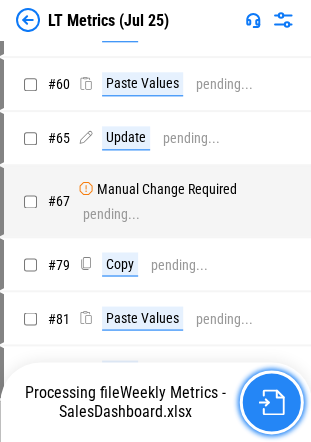 click at bounding box center (271, 402) 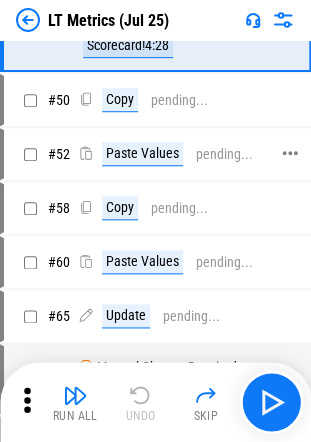 scroll, scrollTop: 0, scrollLeft: 0, axis: both 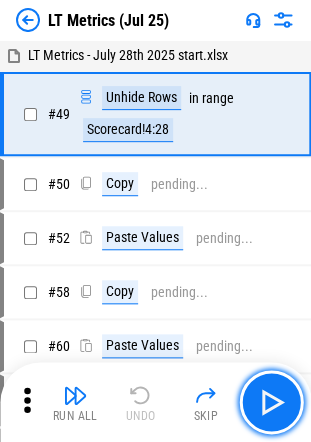 click at bounding box center [271, 402] 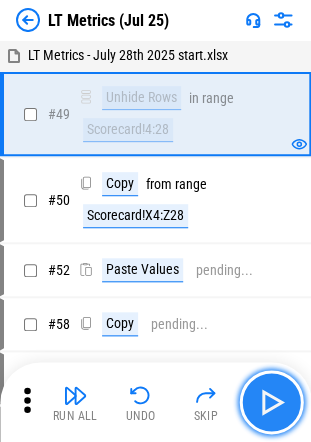 click at bounding box center [271, 402] 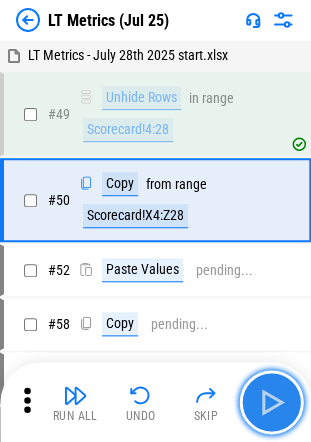 click at bounding box center (271, 402) 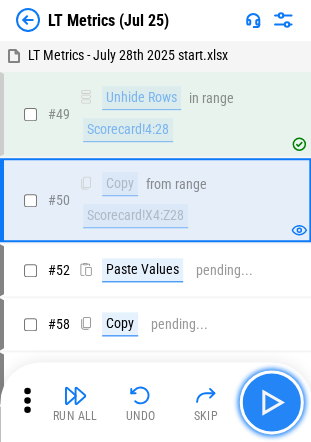 click at bounding box center [271, 402] 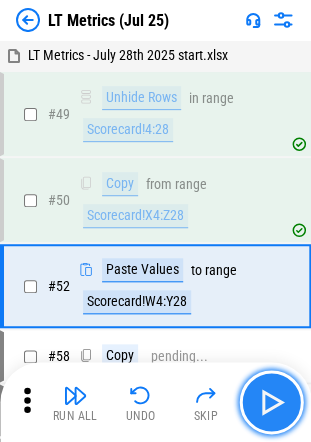click at bounding box center [271, 402] 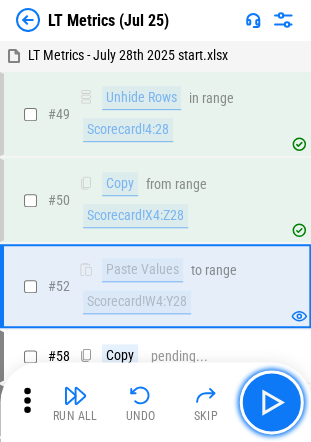 click at bounding box center [271, 402] 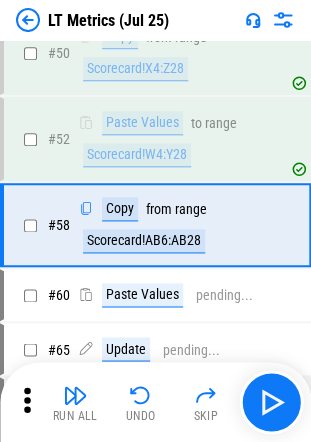 scroll, scrollTop: 148, scrollLeft: 0, axis: vertical 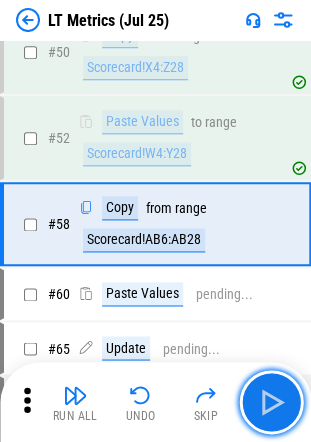 click at bounding box center (271, 402) 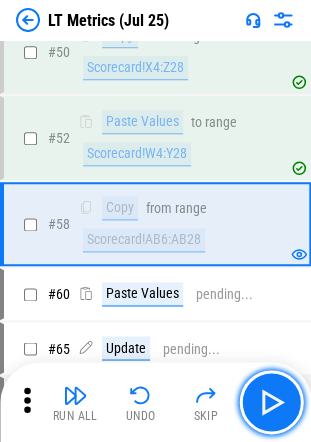 click at bounding box center [271, 402] 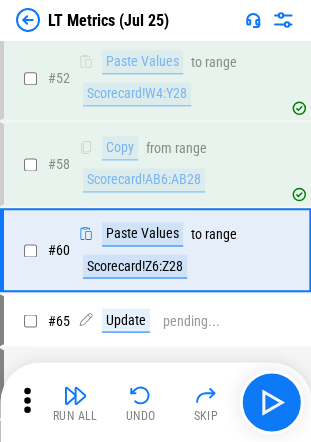 scroll, scrollTop: 234, scrollLeft: 0, axis: vertical 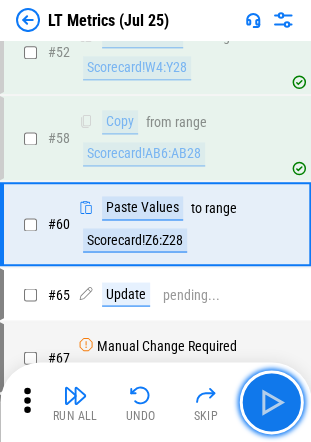click at bounding box center [271, 402] 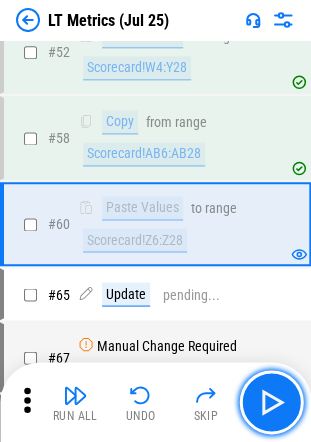 click at bounding box center [271, 402] 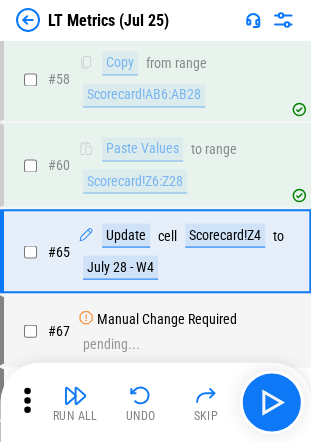scroll, scrollTop: 319, scrollLeft: 0, axis: vertical 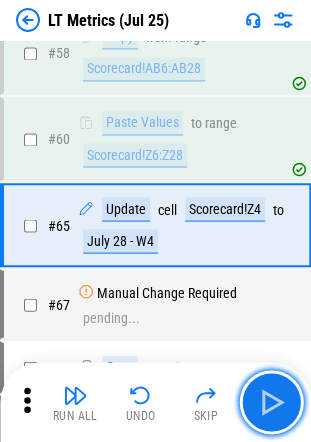 click at bounding box center [271, 402] 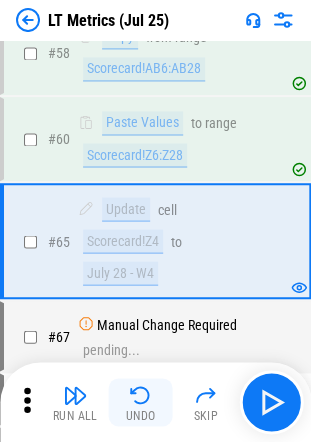 click on "Undo" at bounding box center [141, 416] 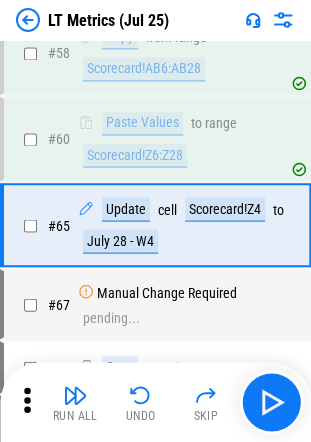 click on "Undo" at bounding box center (141, 416) 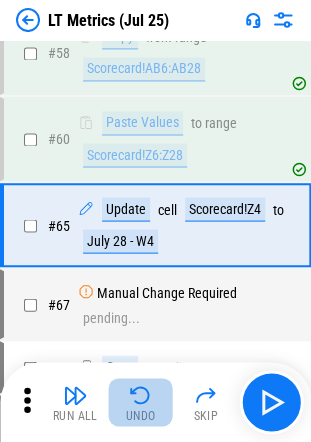 click on "Run All Undo Skip" at bounding box center (157, 402) 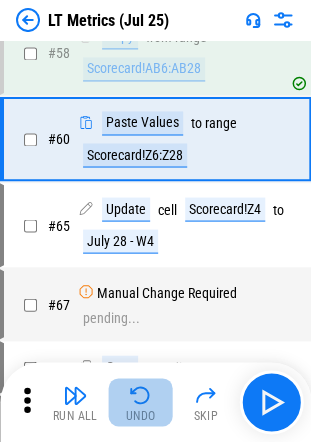 click at bounding box center [141, 395] 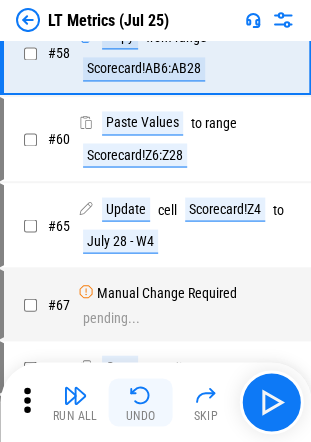 click at bounding box center (141, 395) 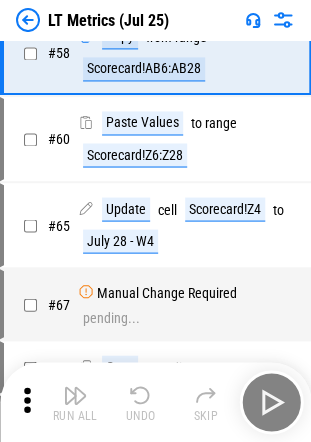 click on "Run All Undo Skip" at bounding box center [157, 402] 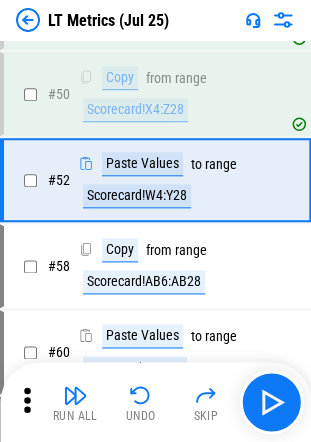 scroll, scrollTop: 63, scrollLeft: 0, axis: vertical 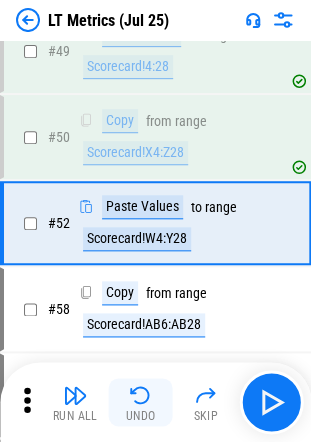 click on "Undo" at bounding box center (141, 402) 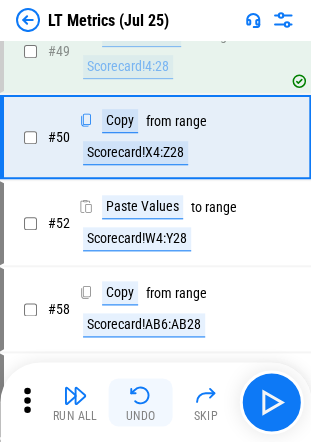 click at bounding box center (141, 395) 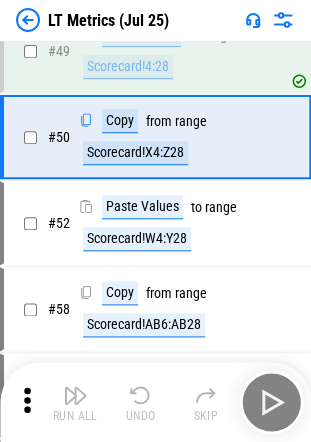 click on "Run All Undo Skip" at bounding box center [157, 402] 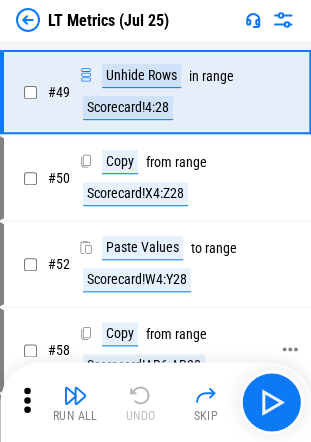 scroll, scrollTop: 0, scrollLeft: 0, axis: both 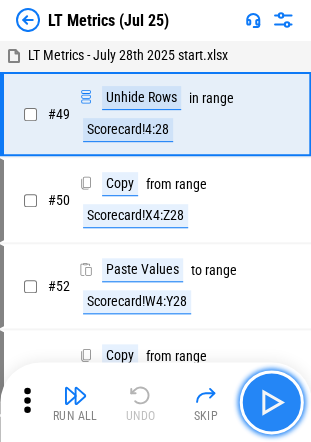 click at bounding box center [271, 402] 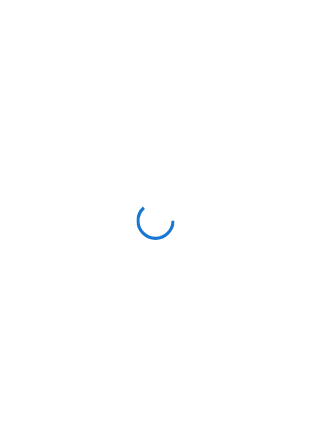 scroll, scrollTop: 0, scrollLeft: 0, axis: both 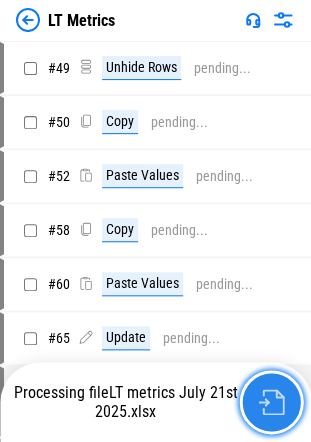 click at bounding box center [271, 402] 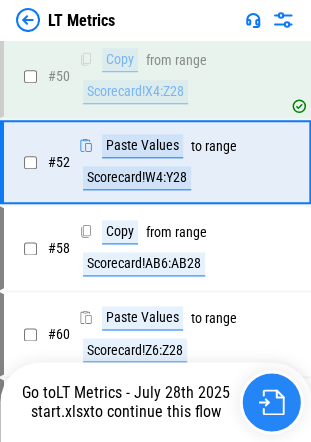scroll, scrollTop: 63, scrollLeft: 0, axis: vertical 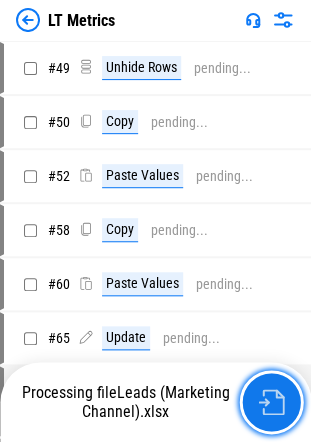 click at bounding box center [271, 402] 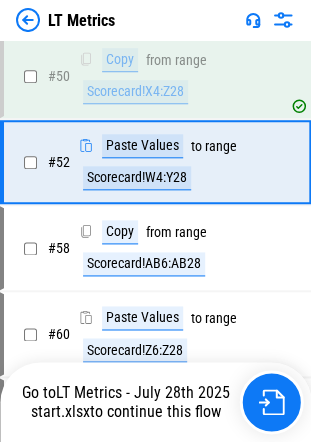 scroll, scrollTop: 63, scrollLeft: 0, axis: vertical 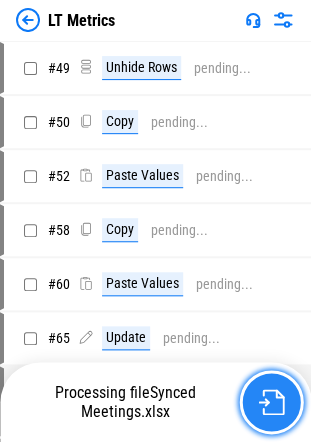 click at bounding box center [271, 402] 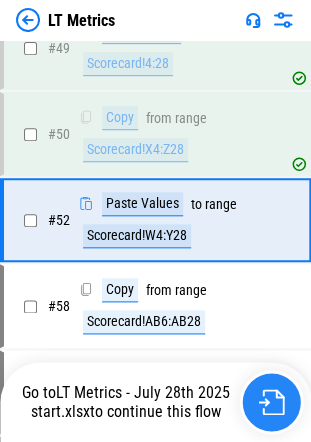 scroll, scrollTop: 63, scrollLeft: 0, axis: vertical 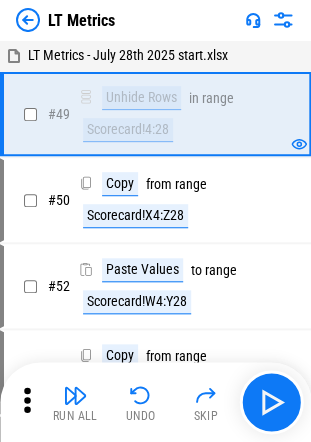 click at bounding box center [28, 20] 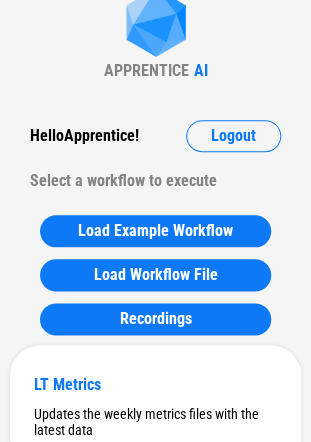 scroll, scrollTop: 100, scrollLeft: 0, axis: vertical 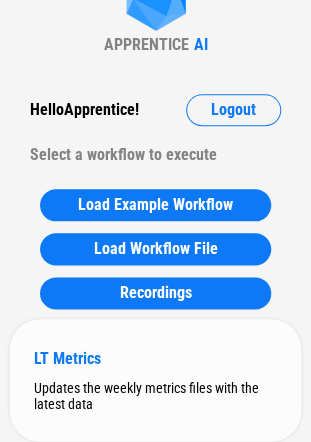 click on "LT Metrics" at bounding box center (155, 358) 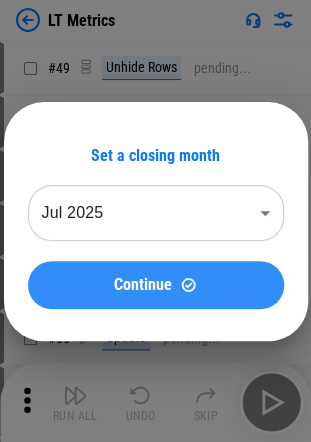 click on "Continue" at bounding box center [143, 285] 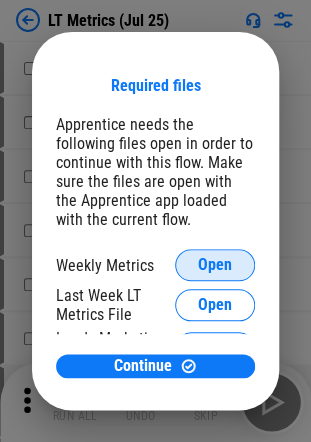 click on "Open" at bounding box center [215, 265] 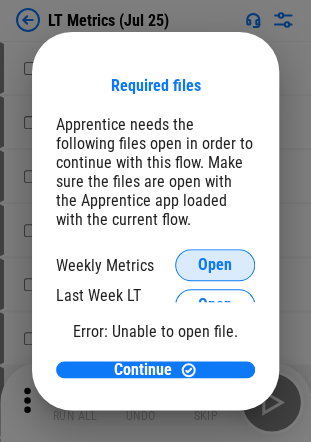 click on "Weekly Metrics Open" at bounding box center (155, 265) 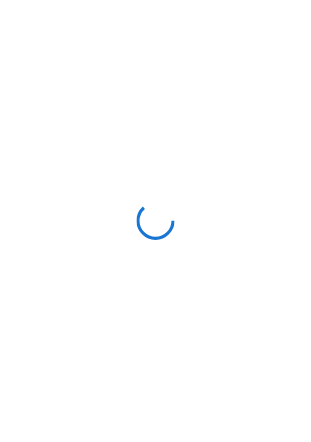 scroll, scrollTop: 0, scrollLeft: 0, axis: both 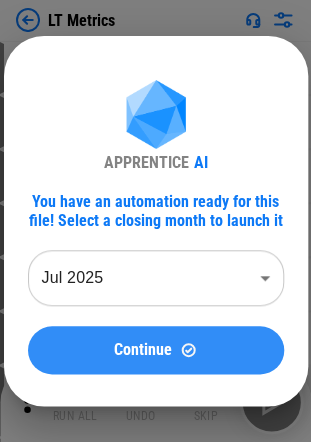 click on "Continue" at bounding box center (143, 350) 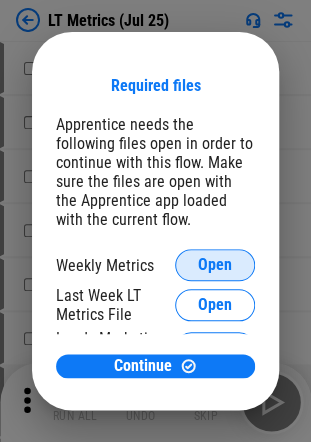 click on "Open" at bounding box center [215, 265] 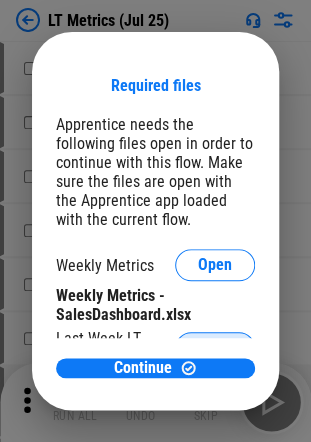 click on "Weekly Metrics - SalesDashboard.xlsx" at bounding box center [155, 305] 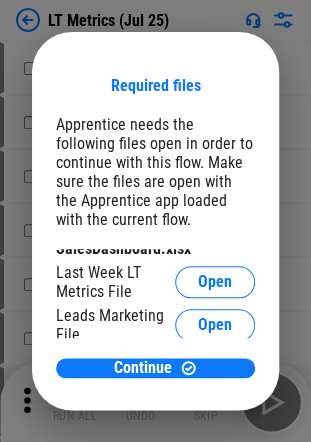 scroll, scrollTop: 24, scrollLeft: 0, axis: vertical 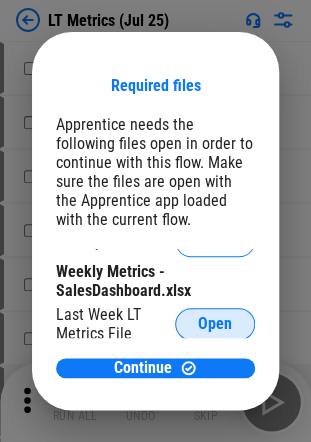 click on "Open" at bounding box center [215, 324] 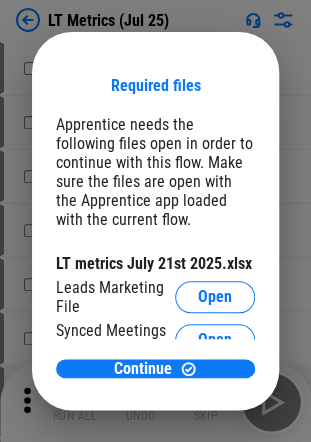 scroll, scrollTop: 191, scrollLeft: 0, axis: vertical 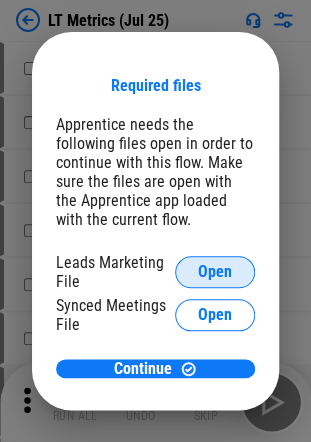 click on "Open" at bounding box center (215, 272) 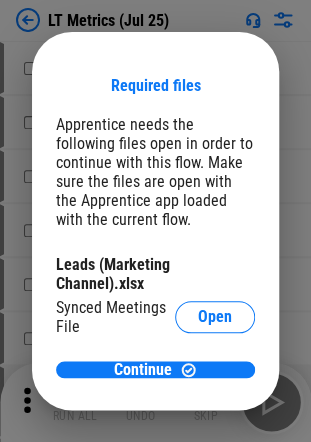 scroll, scrollTop: 234, scrollLeft: 0, axis: vertical 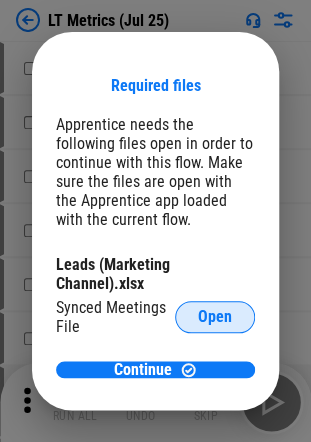 click on "Open" at bounding box center [215, 317] 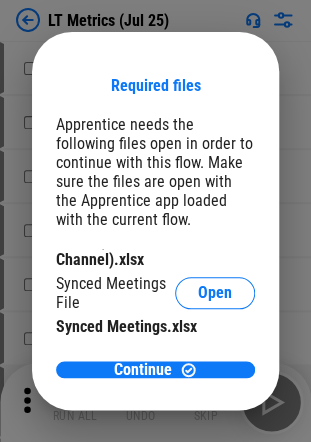 click on "Apprentice needs the following files open in order to continue with this flow. Make sure the files are open with the Apprentice app loaded with the current flow." at bounding box center (155, 172) 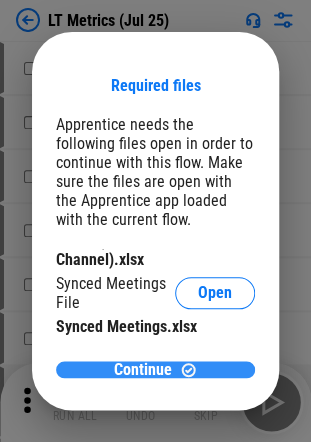 scroll, scrollTop: 0, scrollLeft: 0, axis: both 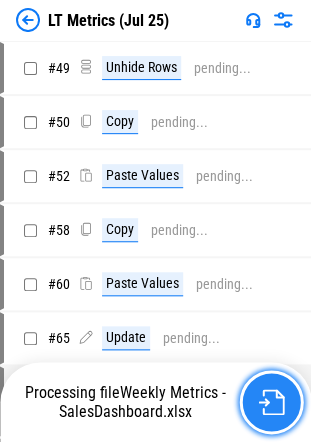 click at bounding box center [271, 402] 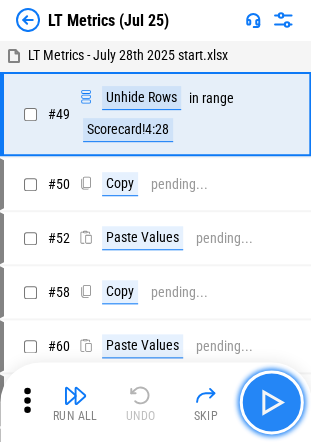 click at bounding box center [271, 402] 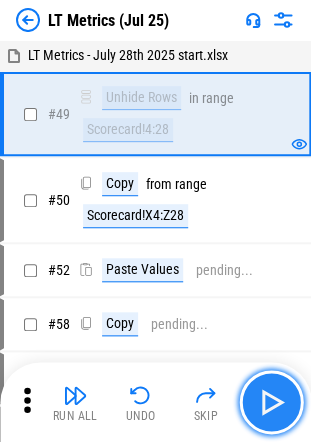 click at bounding box center (271, 402) 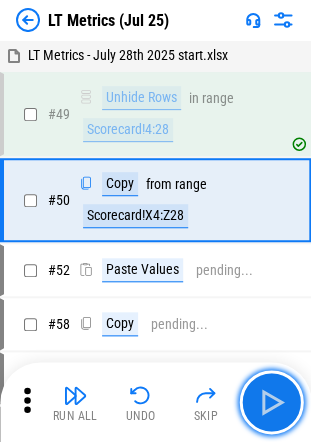 click at bounding box center (271, 402) 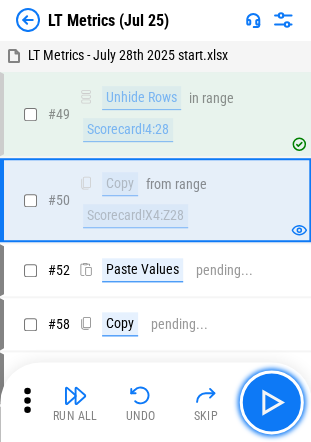 click at bounding box center (271, 402) 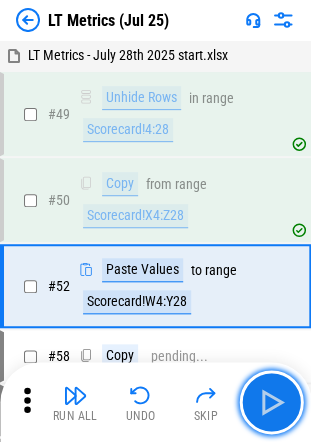 click at bounding box center [271, 402] 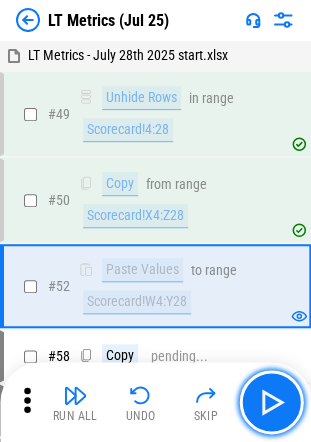 click at bounding box center (271, 402) 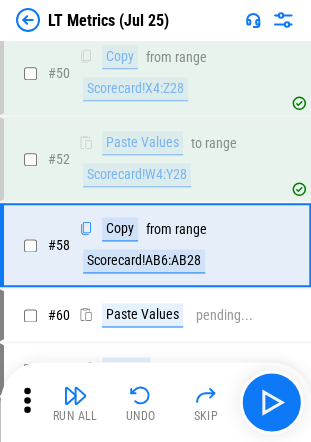 scroll, scrollTop: 148, scrollLeft: 0, axis: vertical 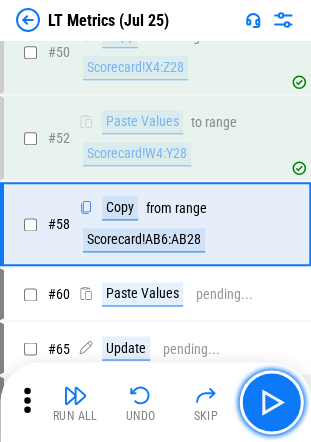 click at bounding box center (271, 402) 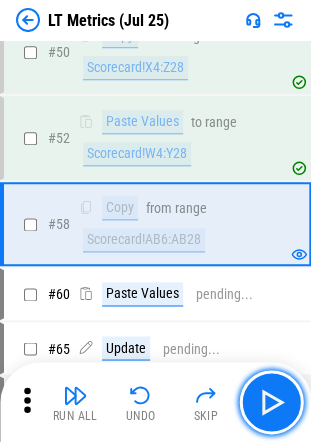 click at bounding box center [271, 402] 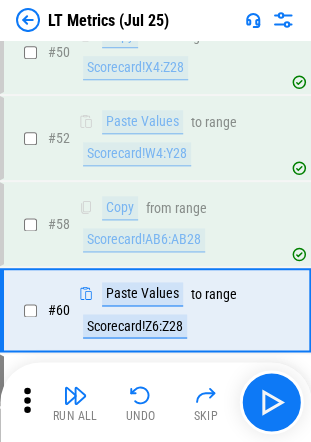 scroll, scrollTop: 234, scrollLeft: 0, axis: vertical 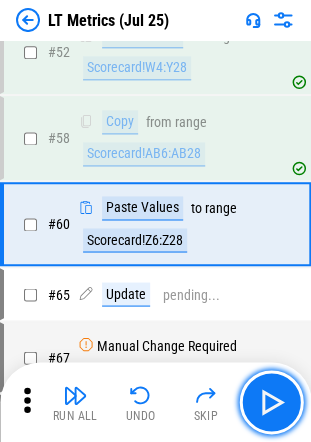 click at bounding box center (271, 402) 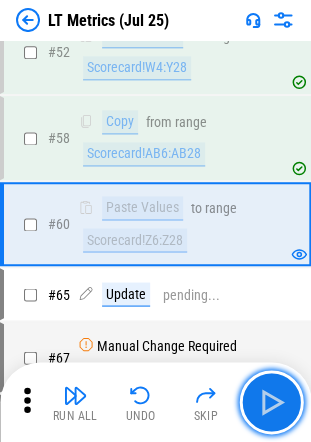 click at bounding box center [271, 402] 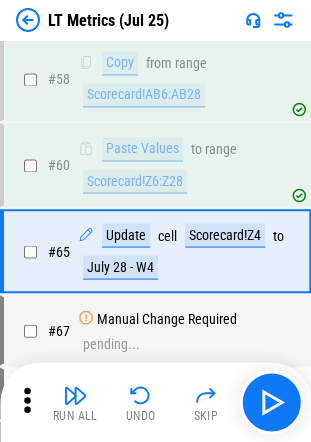 scroll, scrollTop: 319, scrollLeft: 0, axis: vertical 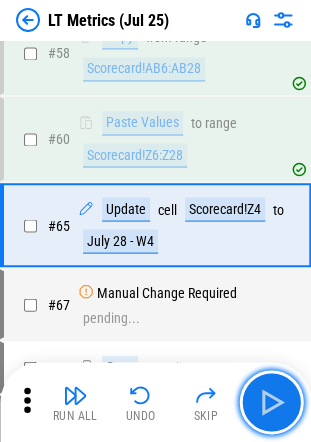 click at bounding box center [271, 402] 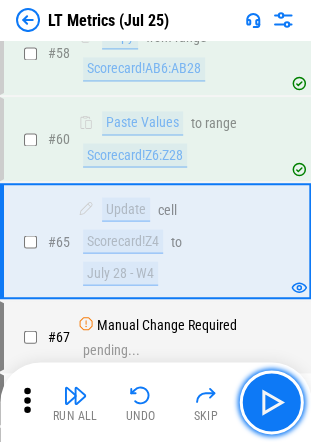 click at bounding box center (271, 402) 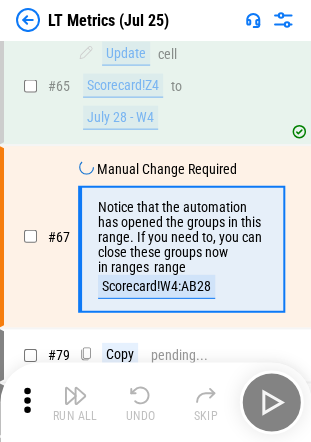 scroll, scrollTop: 485, scrollLeft: 0, axis: vertical 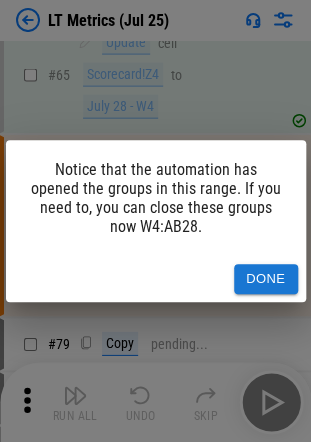 click on "Notice that the automation has opened the groups in this range. If you need to, you can close these groups now
W4:AB28." at bounding box center (156, 198) 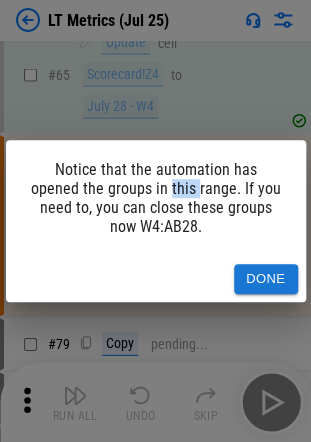 click on "Notice that the automation has opened the groups in this range. If you need to, you can close these groups now
W4:AB28." at bounding box center [156, 198] 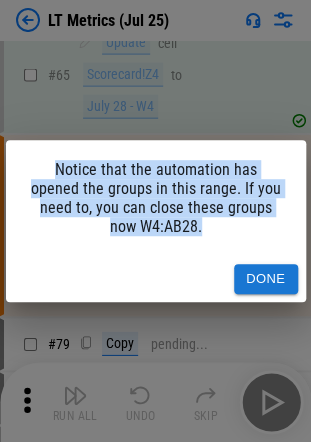 click on "Notice that the automation has opened the groups in this range. If you need to, you can close these groups now
W4:AB28." at bounding box center (156, 198) 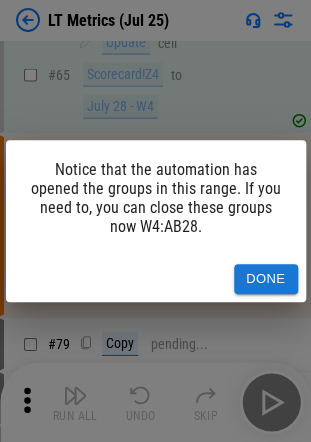 click on "Done" at bounding box center [266, 279] 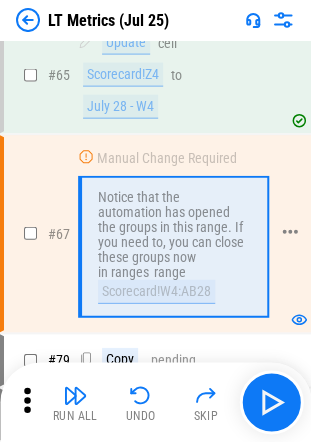 scroll, scrollTop: 585, scrollLeft: 0, axis: vertical 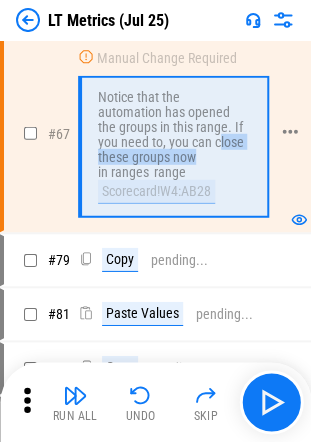 drag, startPoint x: 150, startPoint y: 140, endPoint x: 167, endPoint y: 156, distance: 23.345236 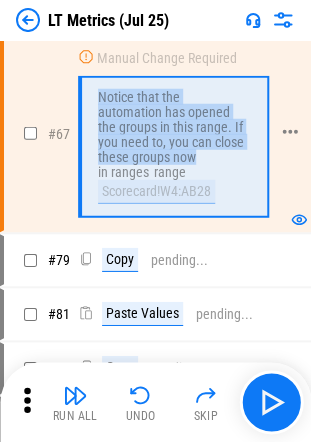 drag, startPoint x: 154, startPoint y: 152, endPoint x: 96, endPoint y: 92, distance: 83.450584 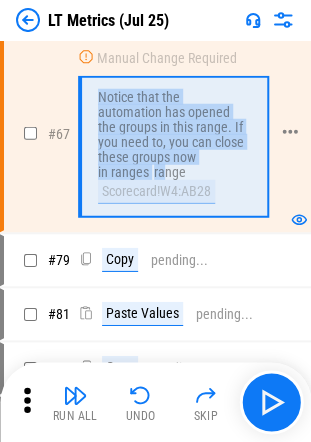 drag, startPoint x: 96, startPoint y: 92, endPoint x: 162, endPoint y: 160, distance: 94.76286 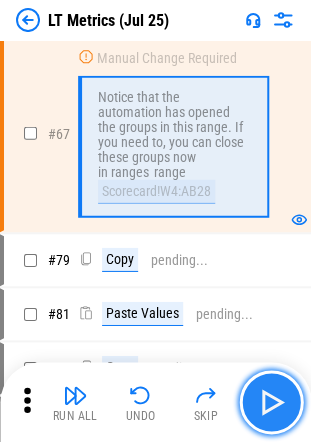 click at bounding box center [271, 402] 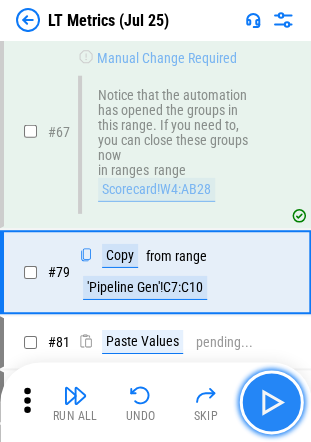 click at bounding box center [271, 402] 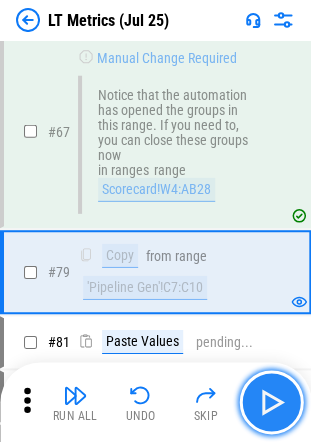 click at bounding box center (271, 402) 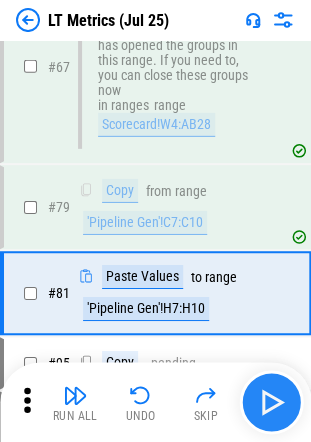 scroll, scrollTop: 716, scrollLeft: 0, axis: vertical 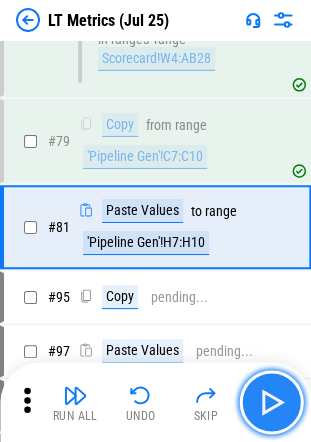 click at bounding box center (271, 402) 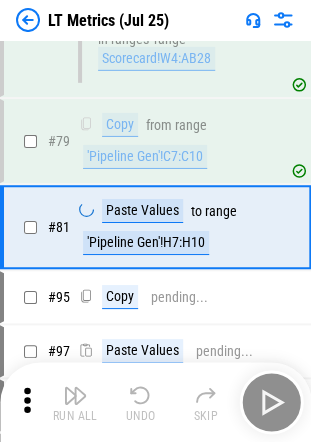 click on "Run All Undo Skip" at bounding box center [157, 402] 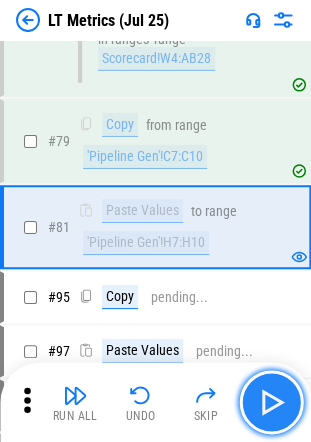 click at bounding box center [271, 402] 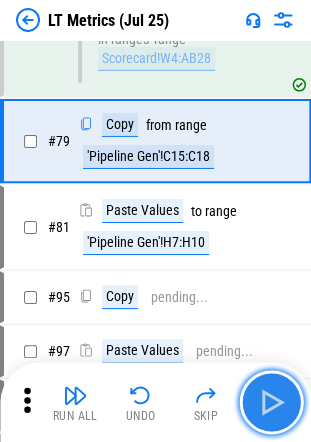 click at bounding box center [271, 402] 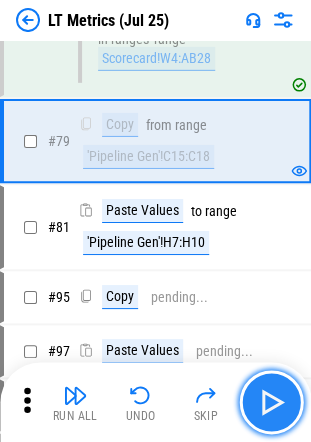 click at bounding box center [271, 402] 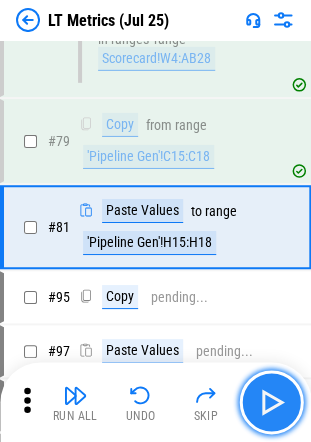 click at bounding box center [271, 402] 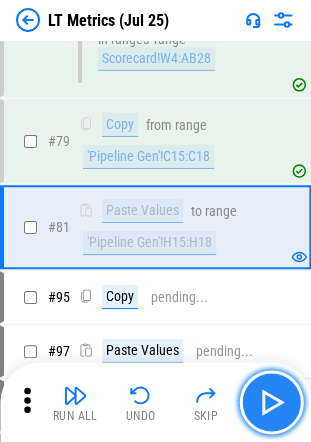 click at bounding box center (271, 402) 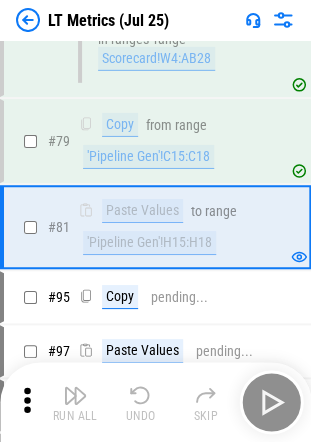 click on "Run All Undo Skip" at bounding box center (157, 402) 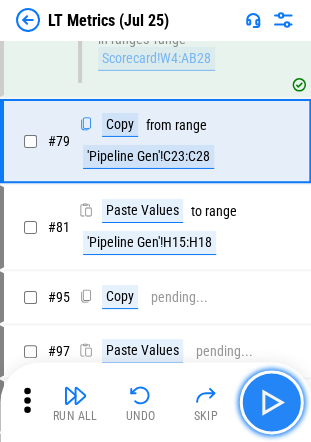 click at bounding box center (271, 402) 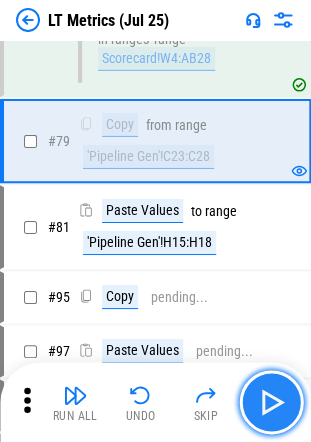 click at bounding box center (271, 402) 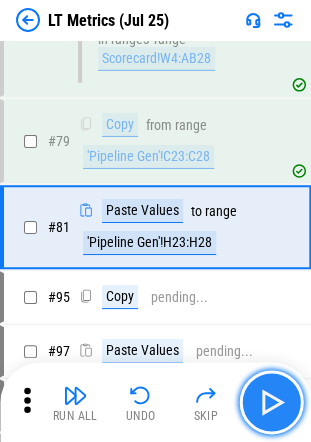 click at bounding box center (271, 402) 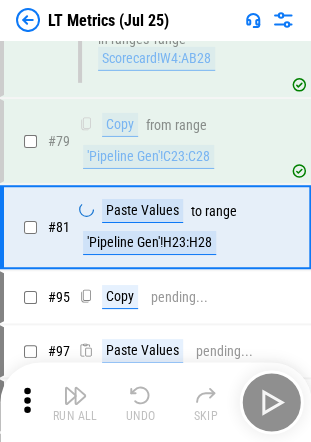 click on "Run All Undo Skip" at bounding box center (157, 402) 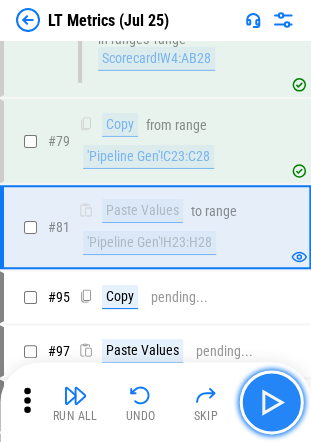 click at bounding box center [271, 402] 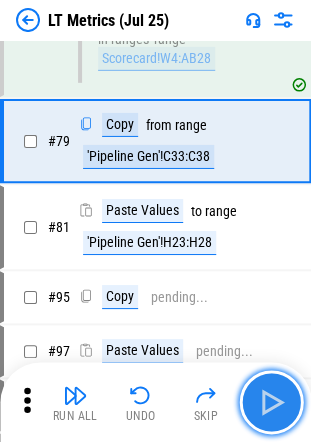 click at bounding box center (271, 402) 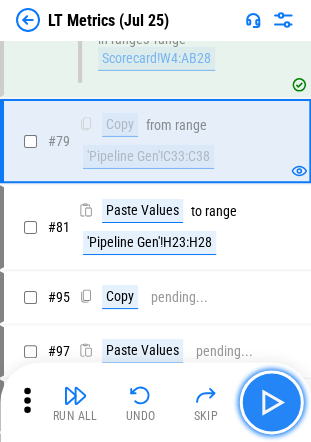 click at bounding box center [271, 402] 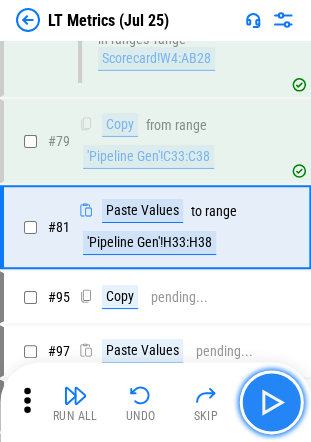 click at bounding box center [271, 402] 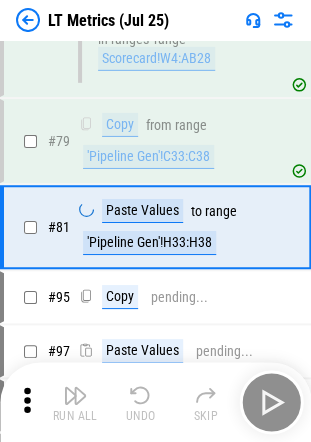 click on "Run All Undo Skip" at bounding box center (157, 402) 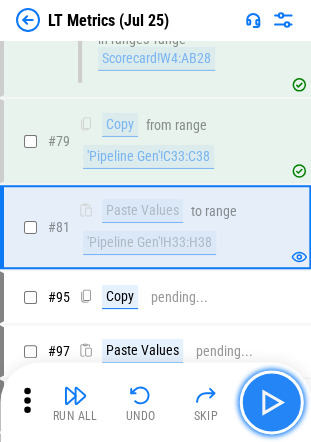 click at bounding box center [271, 402] 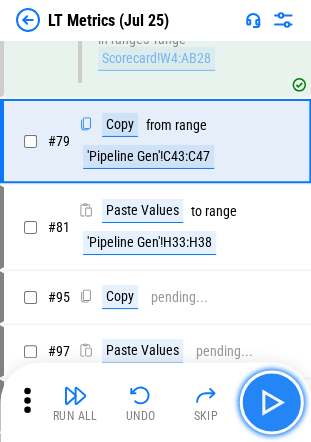 click at bounding box center [271, 402] 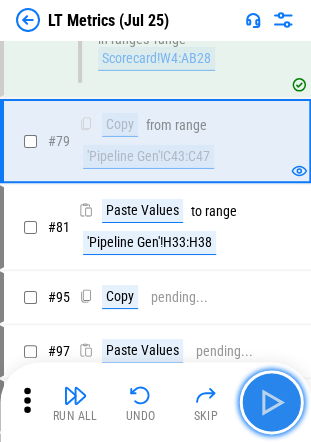 click at bounding box center [271, 402] 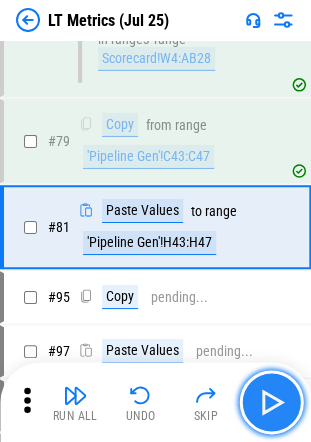 click at bounding box center (271, 402) 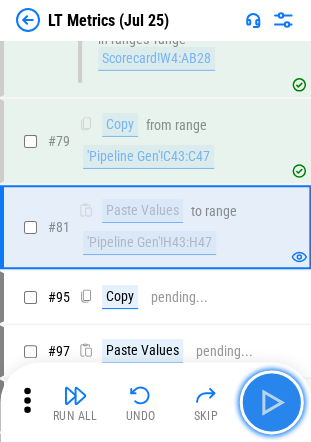click at bounding box center (271, 402) 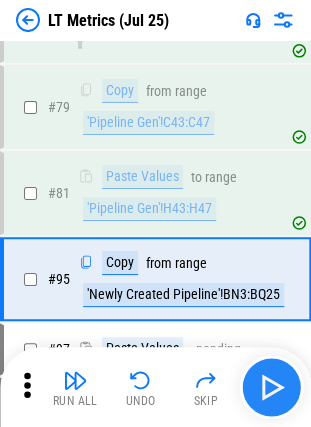 scroll, scrollTop: 809, scrollLeft: 0, axis: vertical 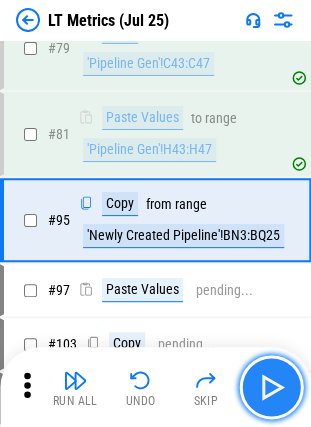 click at bounding box center [271, 387] 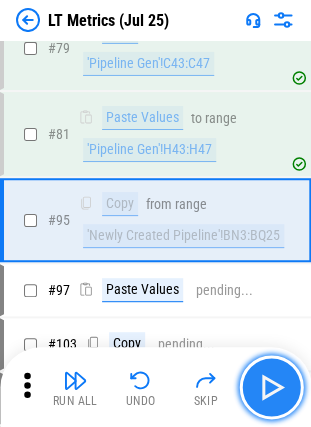 click at bounding box center [271, 387] 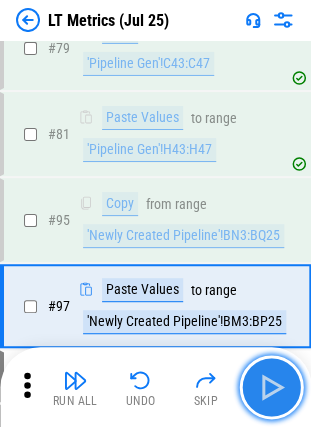 click at bounding box center (271, 387) 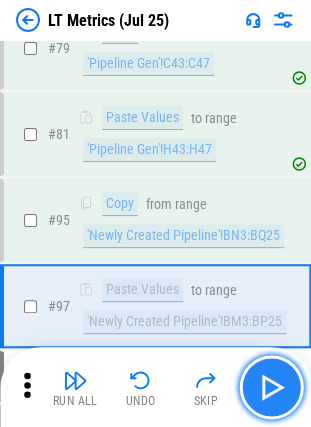 click at bounding box center [271, 387] 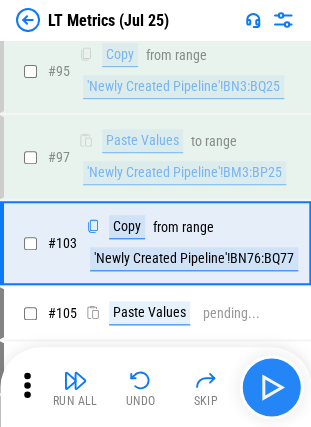 scroll, scrollTop: 980, scrollLeft: 0, axis: vertical 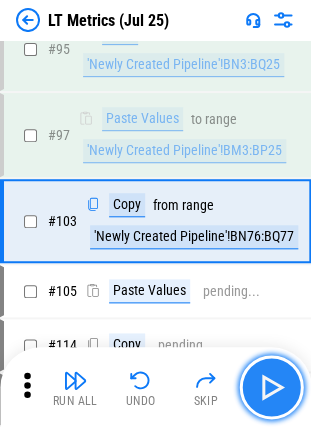 click at bounding box center [271, 387] 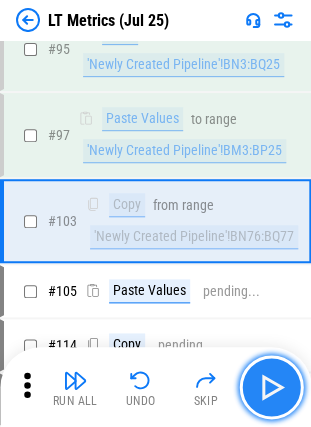 click at bounding box center [271, 387] 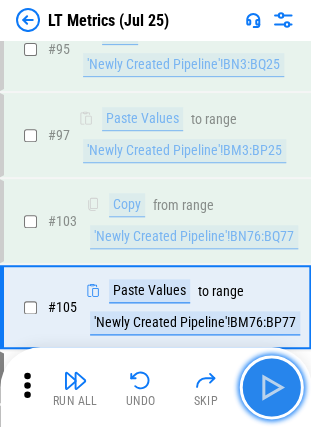 click at bounding box center (271, 387) 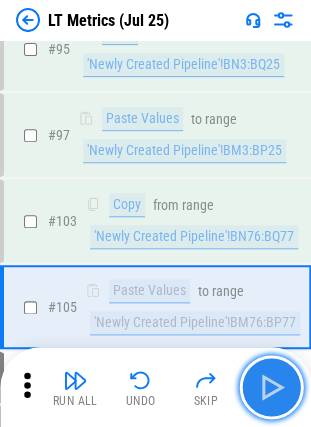 click at bounding box center [271, 387] 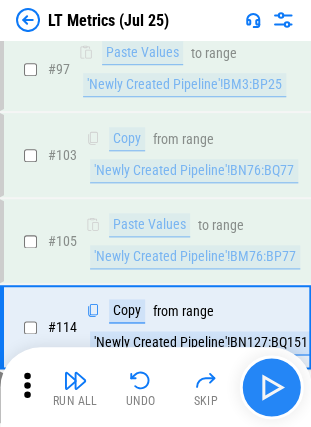 scroll, scrollTop: 1150, scrollLeft: 0, axis: vertical 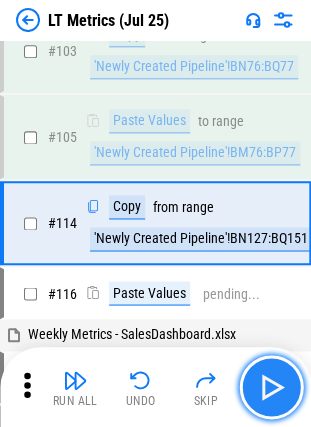 click at bounding box center (271, 387) 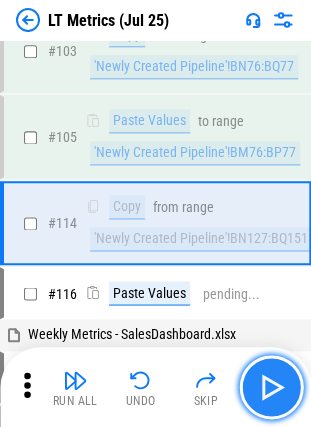 click at bounding box center (271, 387) 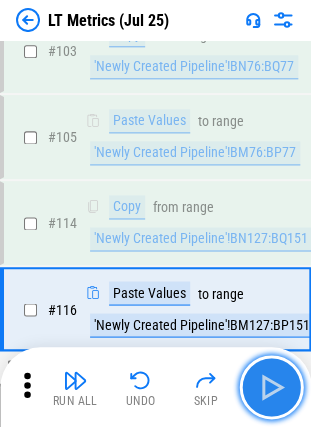 click at bounding box center [271, 387] 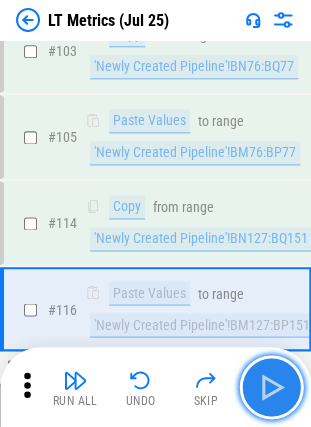 click at bounding box center (271, 387) 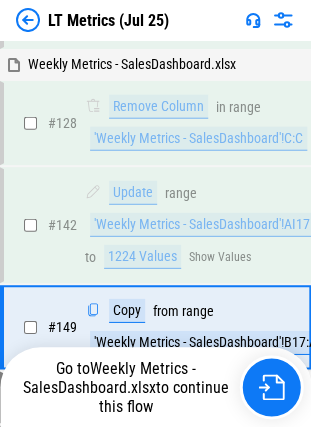 scroll, scrollTop: 1554, scrollLeft: 0, axis: vertical 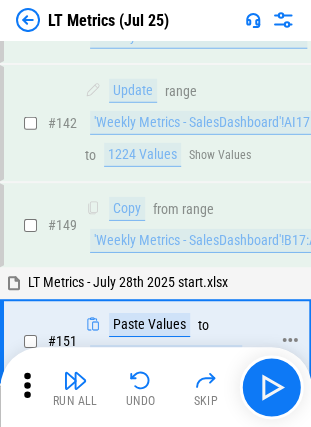 click on "'Pipeline Source Data'!B14" at bounding box center [166, 357] 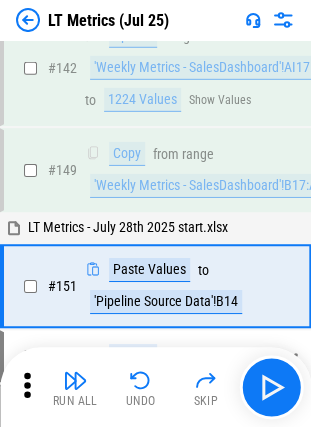 scroll, scrollTop: 1654, scrollLeft: 0, axis: vertical 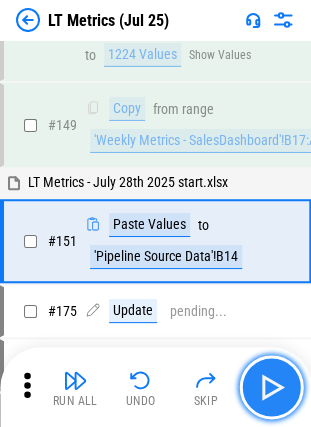 click at bounding box center (271, 387) 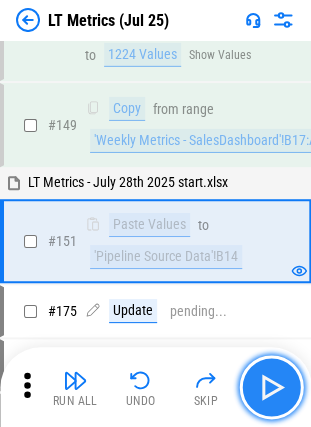 click at bounding box center (271, 387) 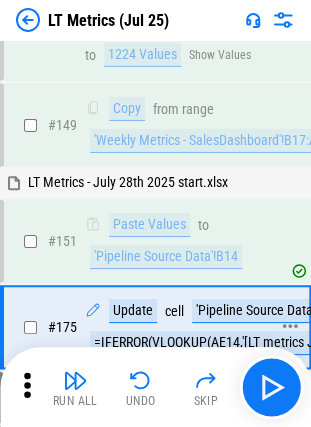scroll, scrollTop: 1754, scrollLeft: 0, axis: vertical 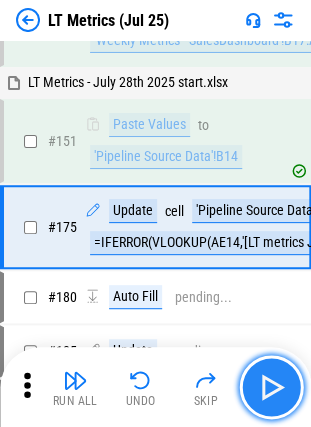 click at bounding box center [271, 387] 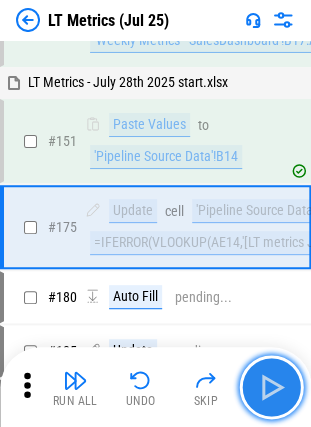 click at bounding box center (271, 387) 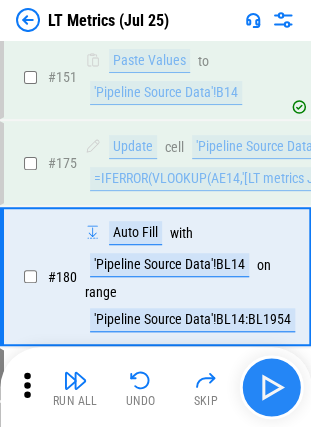 scroll, scrollTop: 1867, scrollLeft: 0, axis: vertical 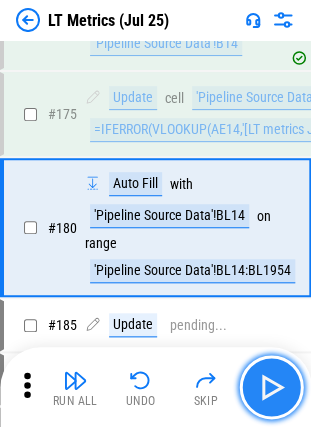 click at bounding box center [271, 387] 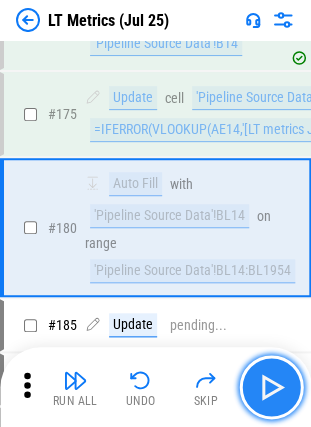 click at bounding box center (271, 387) 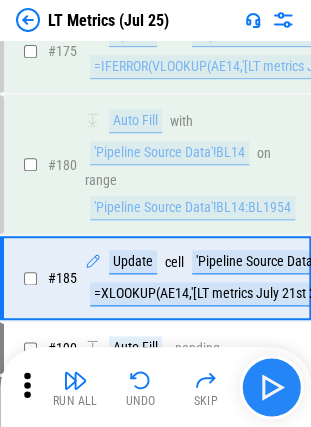 scroll, scrollTop: 1980, scrollLeft: 0, axis: vertical 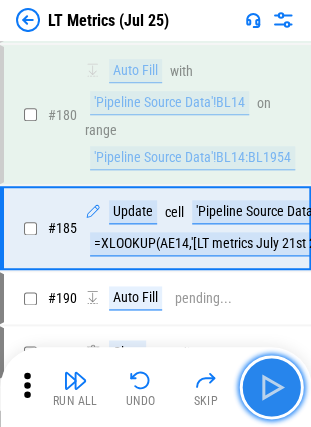 click at bounding box center (271, 387) 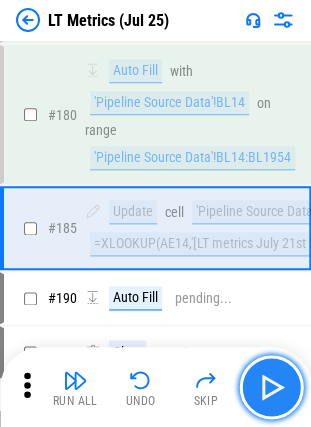 click at bounding box center [271, 387] 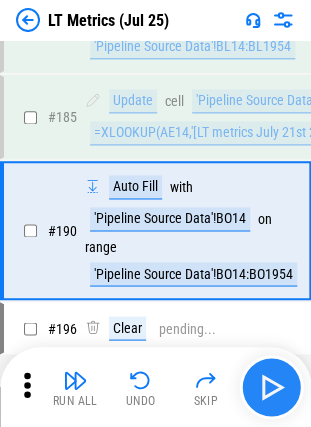 scroll, scrollTop: 2092, scrollLeft: 0, axis: vertical 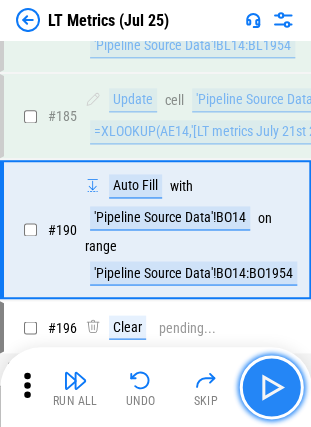 click at bounding box center [271, 387] 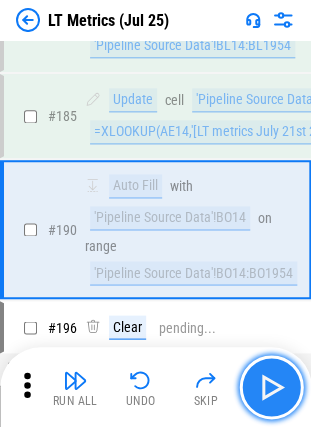 click at bounding box center (271, 387) 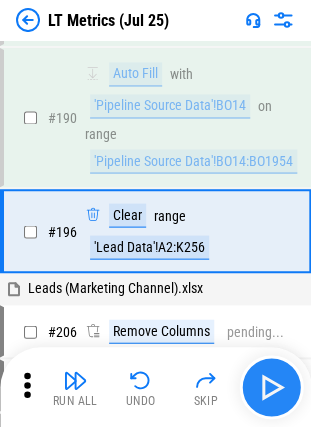 scroll, scrollTop: 2205, scrollLeft: 0, axis: vertical 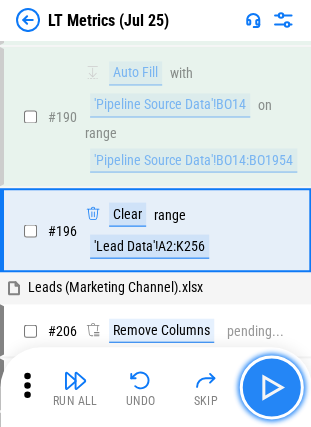 click at bounding box center [271, 387] 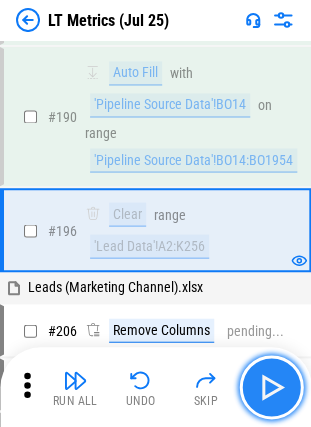 click at bounding box center [271, 387] 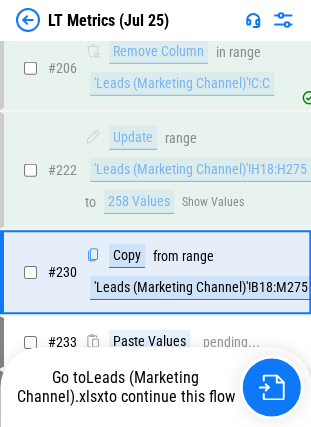 scroll, scrollTop: 2522, scrollLeft: 0, axis: vertical 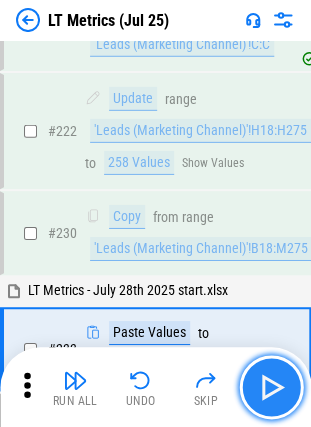 click at bounding box center (271, 387) 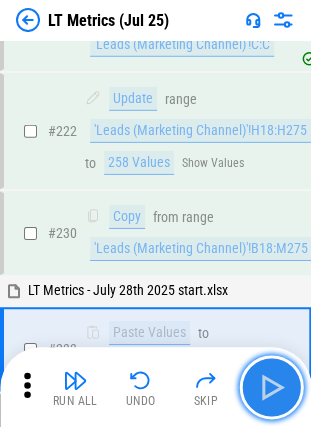 click at bounding box center (271, 387) 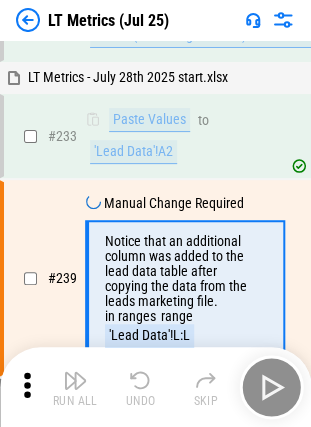 scroll, scrollTop: 2779, scrollLeft: 0, axis: vertical 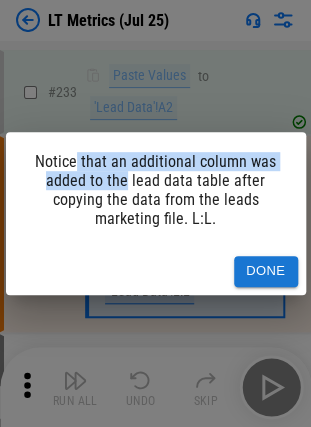 drag, startPoint x: 76, startPoint y: 149, endPoint x: 136, endPoint y: 184, distance: 69.46222 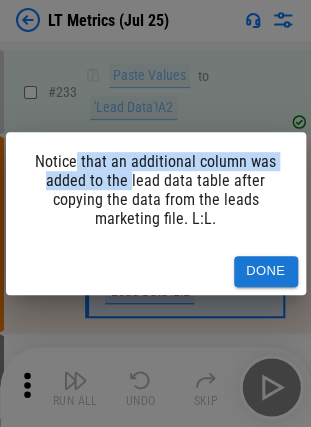 click on "Notice that an additional column was added to the lead data table after copying the data from the leads marketing file.
L:L." at bounding box center (156, 190) 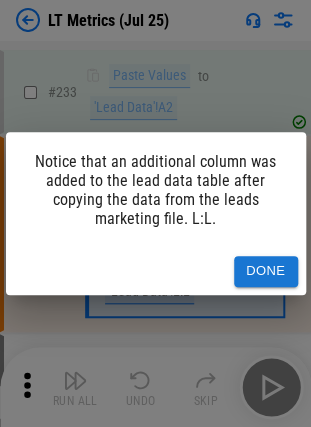click on "Notice that an additional column was added to the lead data table after copying the data from the leads marketing file.
L:L." at bounding box center [156, 190] 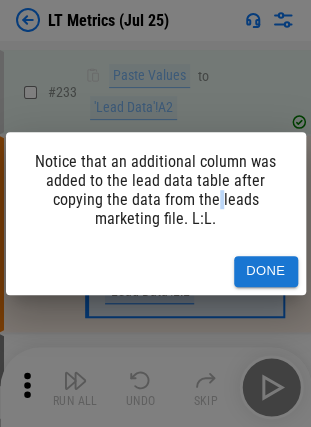 click on "Notice that an additional column was added to the lead data table after copying the data from the leads marketing file.
L:L." at bounding box center (156, 190) 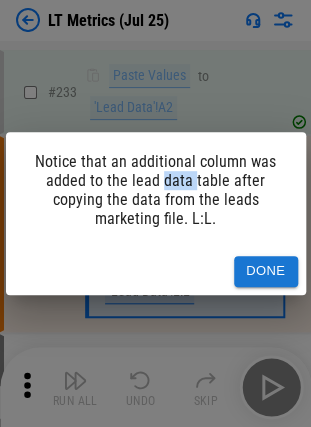 click on "Notice that an additional column was added to the lead data table after copying the data from the leads marketing file.
L:L." at bounding box center [156, 190] 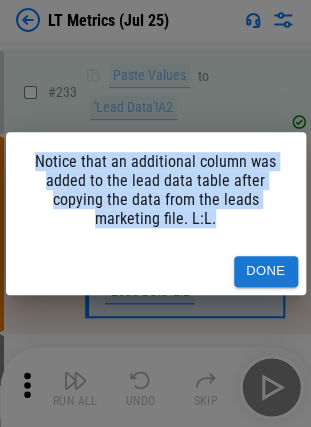 click on "Notice that an additional column was added to the lead data table after copying the data from the leads marketing file.
L:L." at bounding box center [156, 190] 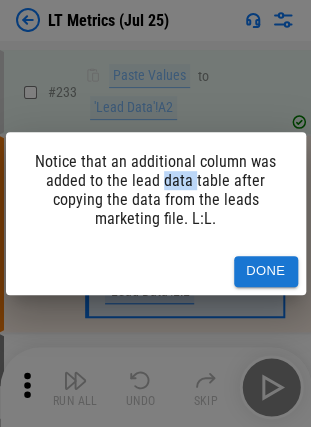 click on "Notice that an additional column was added to the lead data table after copying the data from the leads marketing file.
L:L." at bounding box center (156, 190) 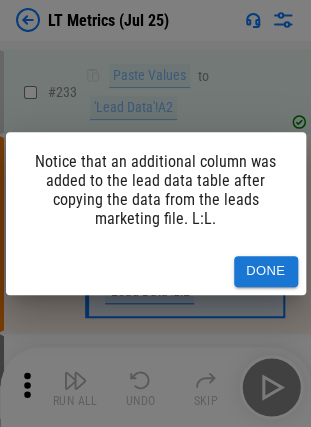click on "Notice that an additional column was added to the lead data table after copying the data from the leads marketing file.
L:L." at bounding box center (156, 190) 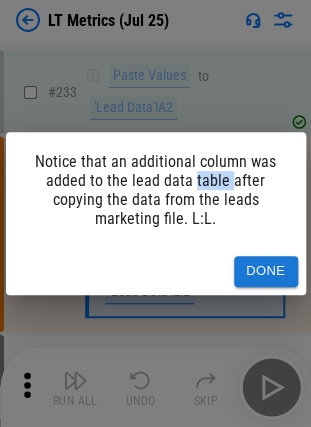 click on "Notice that an additional column was added to the lead data table after copying the data from the leads marketing file.
L:L." at bounding box center (156, 190) 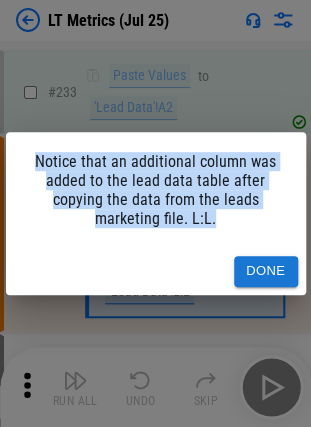 click on "Notice that an additional column was added to the lead data table after copying the data from the leads marketing file.
L:L." at bounding box center [156, 190] 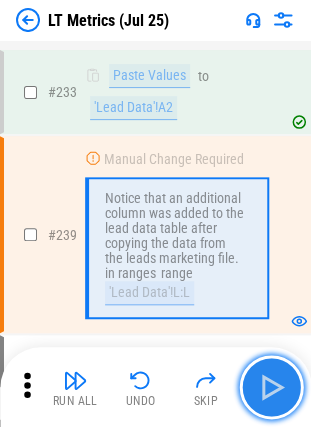 click at bounding box center (271, 387) 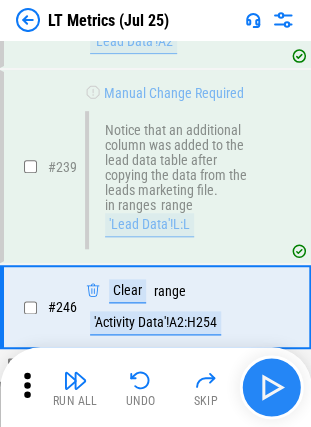 scroll, scrollTop: 2918, scrollLeft: 0, axis: vertical 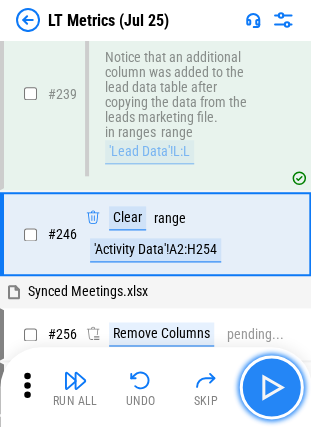 click at bounding box center [271, 387] 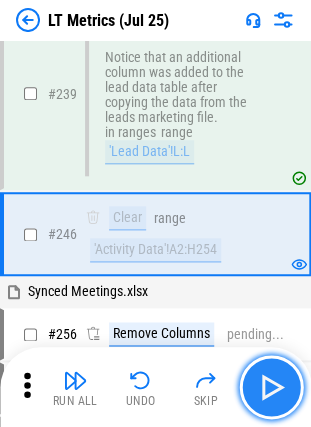click at bounding box center (271, 387) 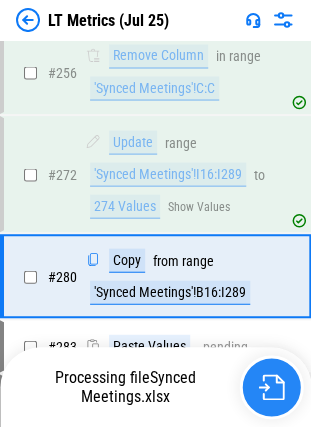 scroll, scrollTop: 3236, scrollLeft: 0, axis: vertical 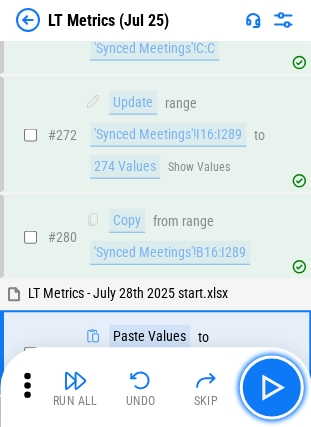 click at bounding box center (271, 387) 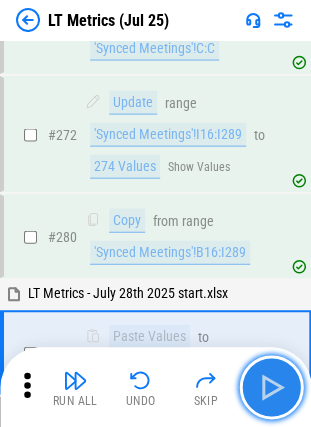 click at bounding box center (271, 387) 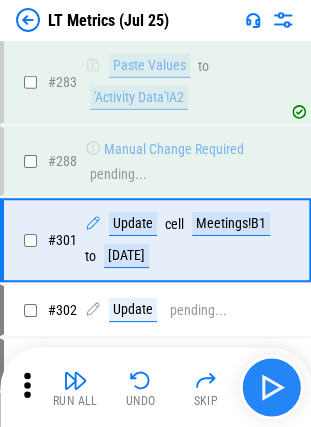 scroll, scrollTop: 3508, scrollLeft: 0, axis: vertical 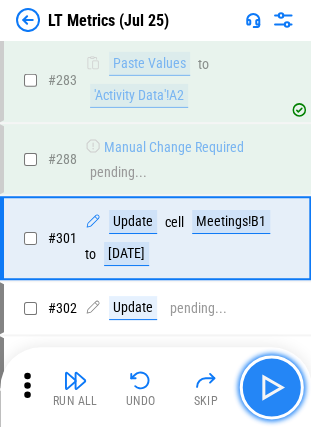 click at bounding box center (271, 387) 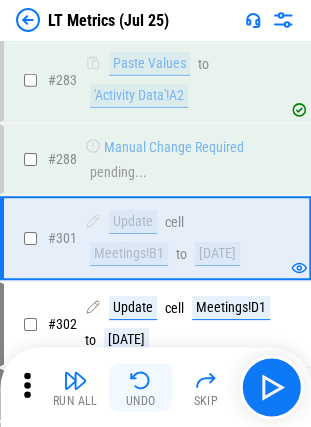 click on "Undo" at bounding box center (141, 401) 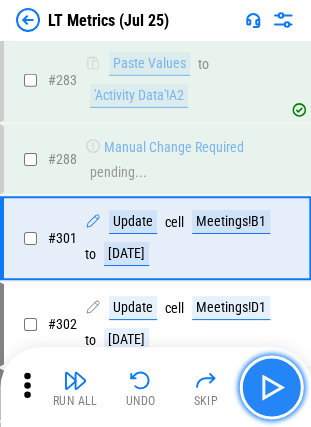 click at bounding box center [271, 387] 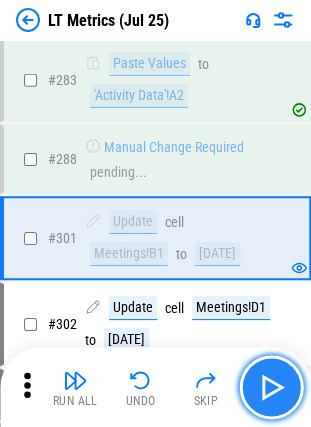 click at bounding box center [271, 387] 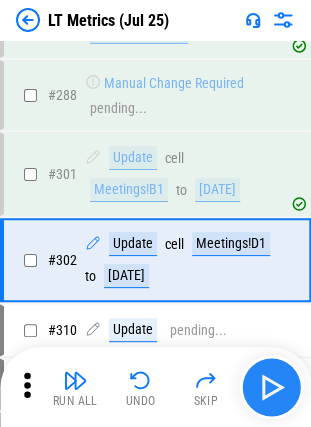 scroll, scrollTop: 3625, scrollLeft: 0, axis: vertical 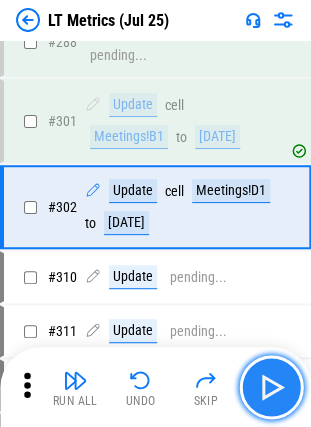 click at bounding box center [271, 387] 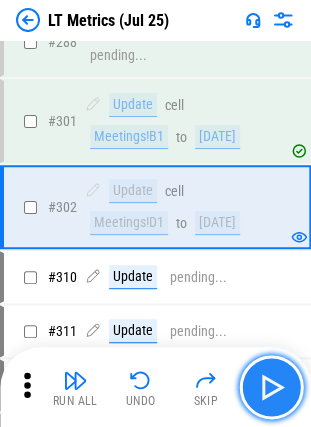 click at bounding box center [271, 387] 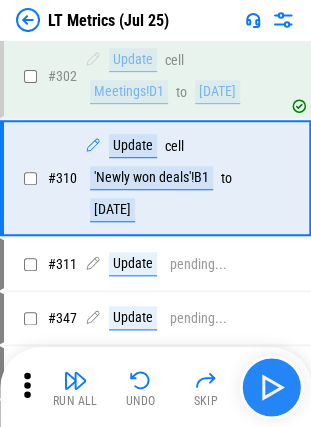 scroll, scrollTop: 3758, scrollLeft: 0, axis: vertical 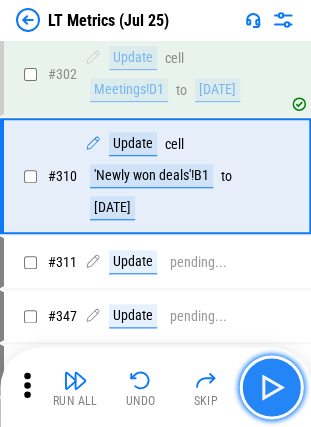 click at bounding box center [271, 387] 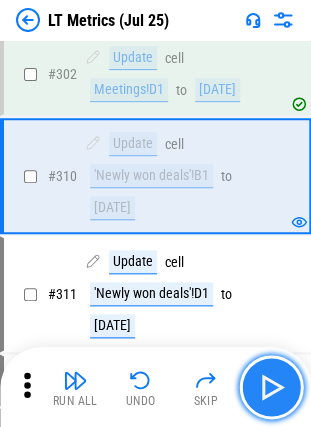 click at bounding box center (271, 387) 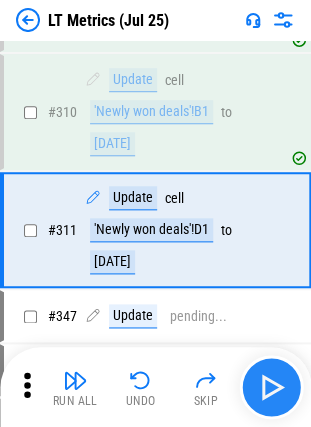 scroll, scrollTop: 3875, scrollLeft: 0, axis: vertical 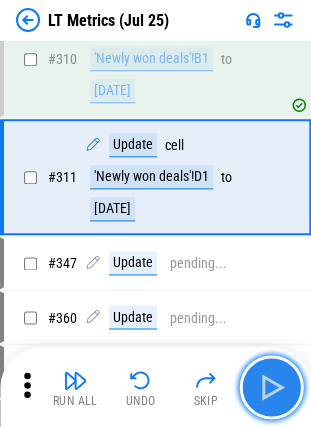 click at bounding box center (271, 387) 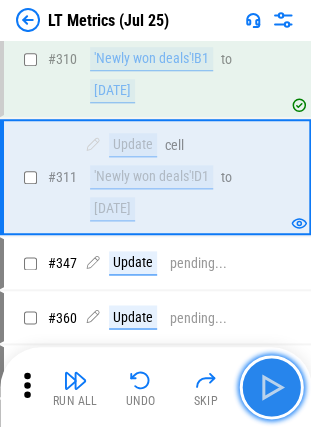 click at bounding box center [271, 387] 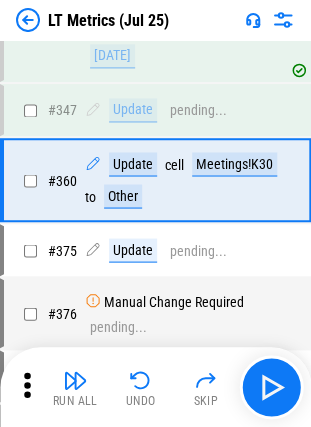 scroll, scrollTop: 4030, scrollLeft: 0, axis: vertical 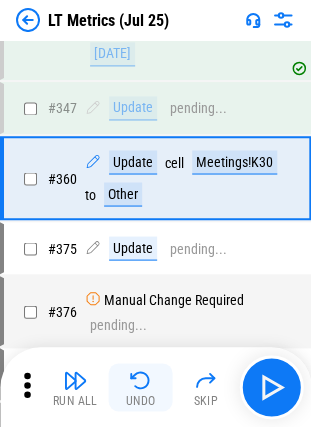 click on "Undo" at bounding box center [141, 401] 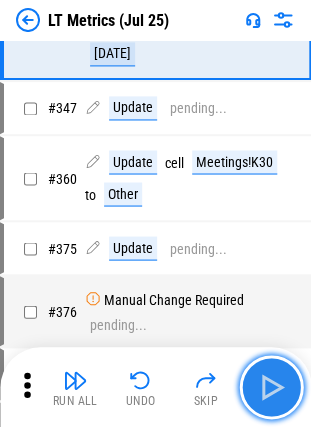 click at bounding box center [271, 387] 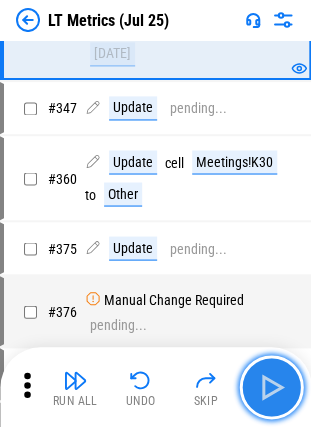 click at bounding box center [271, 387] 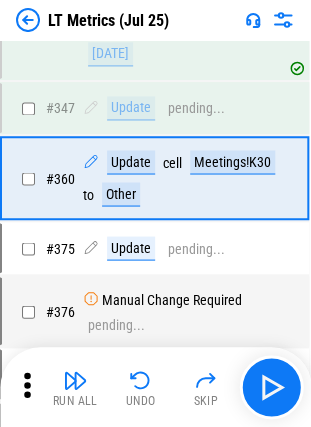scroll, scrollTop: 4030, scrollLeft: 0, axis: vertical 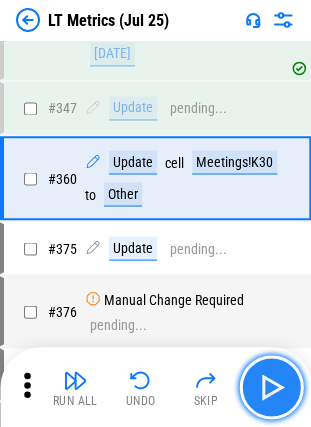 click at bounding box center [271, 387] 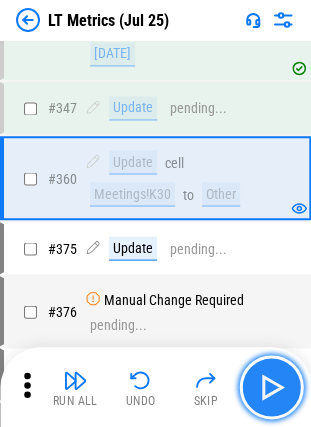 click at bounding box center (271, 387) 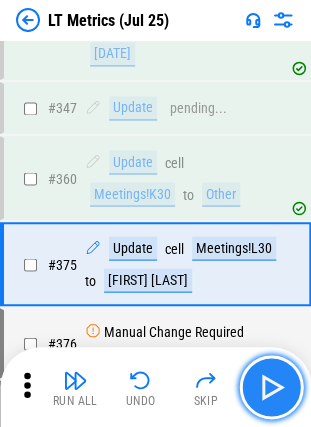 click at bounding box center (271, 387) 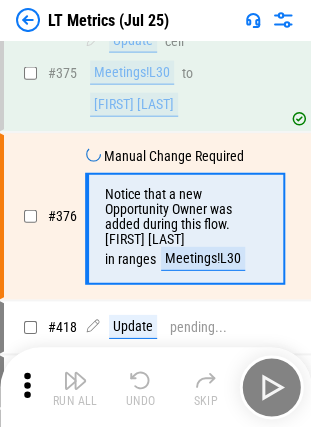 scroll, scrollTop: 4273, scrollLeft: 0, axis: vertical 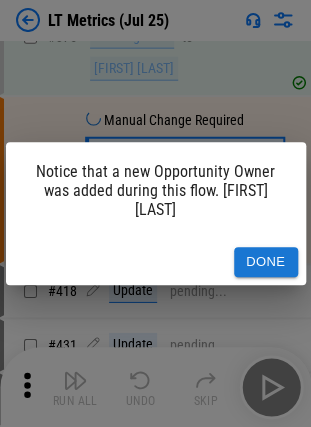 click on "Done" at bounding box center (266, 262) 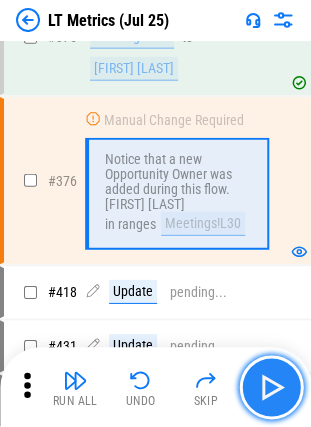 click at bounding box center [271, 387] 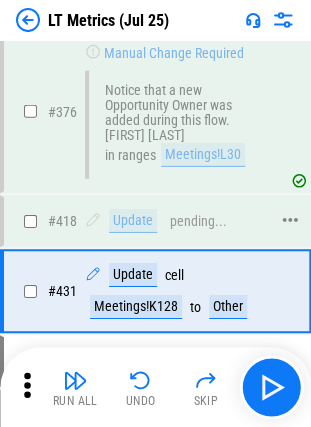 scroll, scrollTop: 4450, scrollLeft: 0, axis: vertical 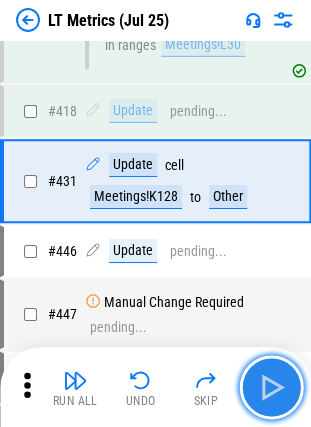 click at bounding box center (271, 387) 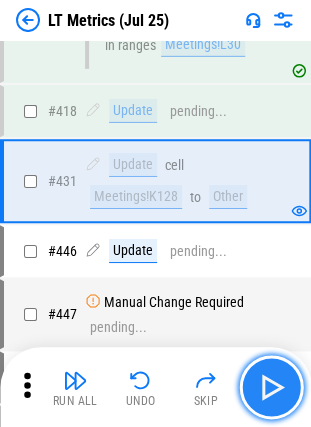 click at bounding box center [271, 387] 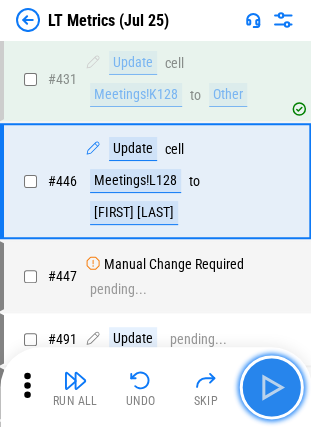 click at bounding box center (271, 387) 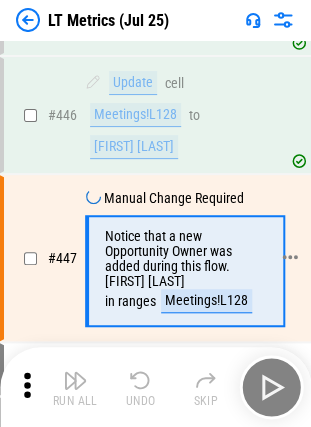 scroll, scrollTop: 4694, scrollLeft: 0, axis: vertical 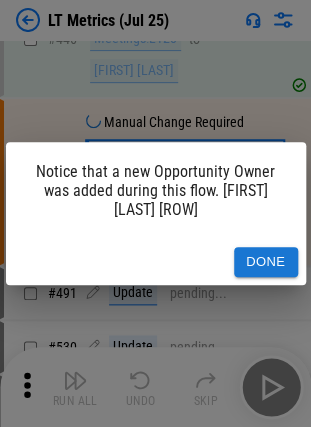 click on "Done" at bounding box center [266, 262] 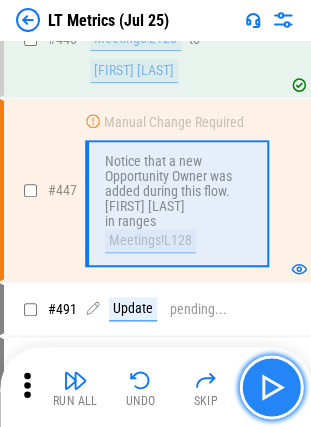 click at bounding box center (271, 387) 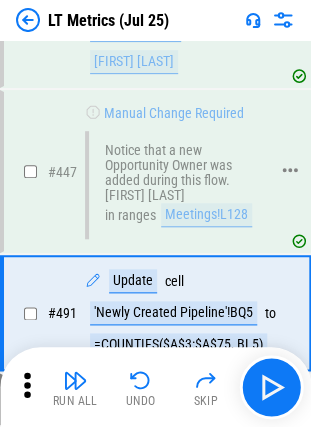 scroll, scrollTop: 4733, scrollLeft: 0, axis: vertical 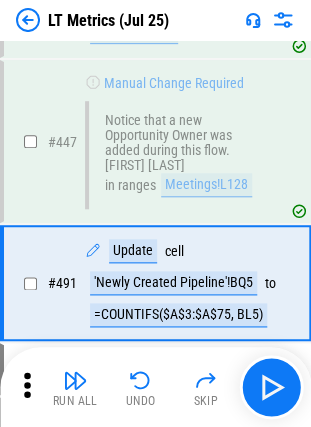 click on "Run All Undo Skip" at bounding box center [157, 387] 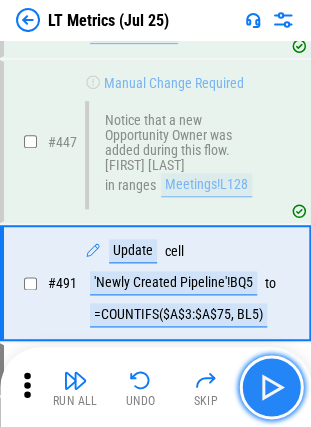 click at bounding box center [271, 387] 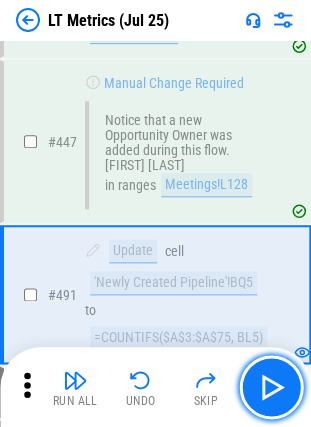 click at bounding box center [271, 387] 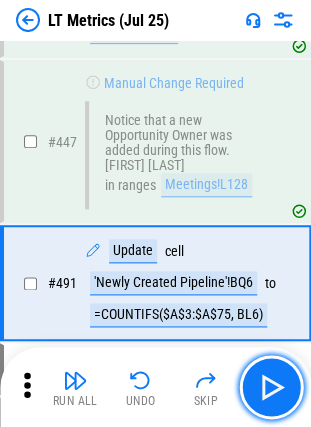 click at bounding box center [271, 387] 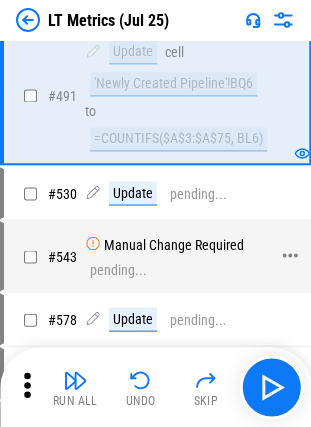 scroll, scrollTop: 4933, scrollLeft: 0, axis: vertical 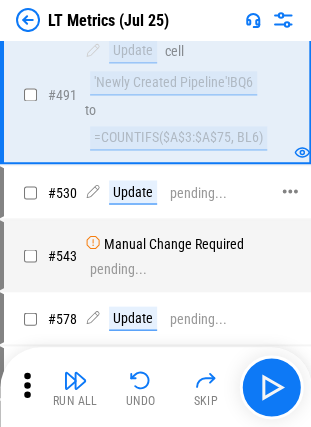 click on "# 530 Update pending..." at bounding box center (154, 192) 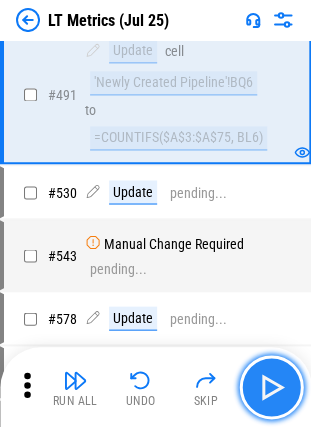 click at bounding box center [271, 387] 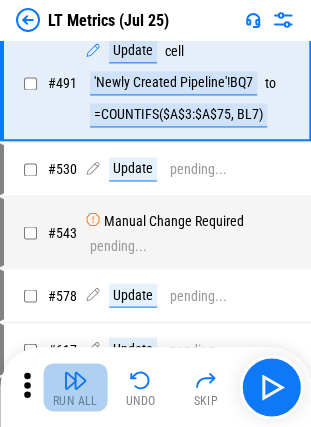 click at bounding box center [75, 380] 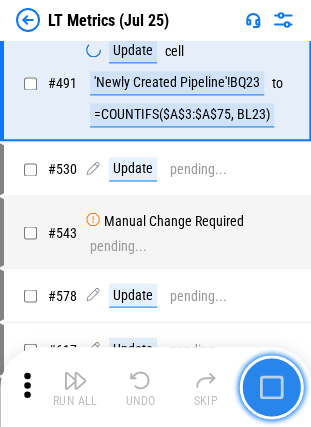 click at bounding box center (271, 387) 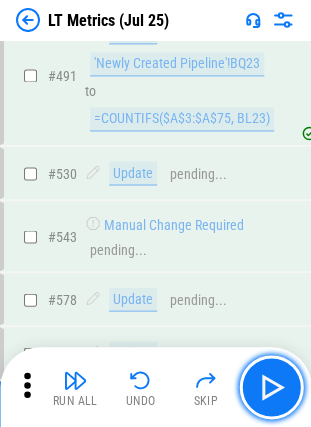 scroll, scrollTop: 4954, scrollLeft: 0, axis: vertical 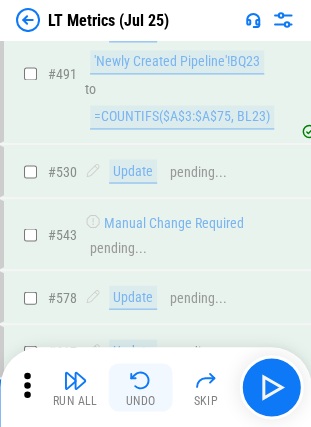 click at bounding box center [141, 380] 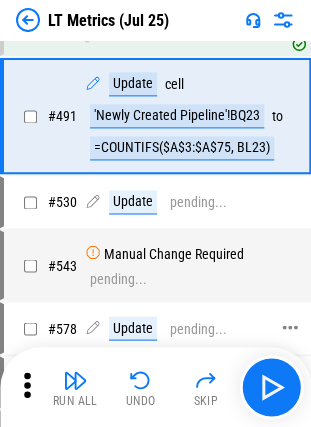 scroll, scrollTop: 4898, scrollLeft: 0, axis: vertical 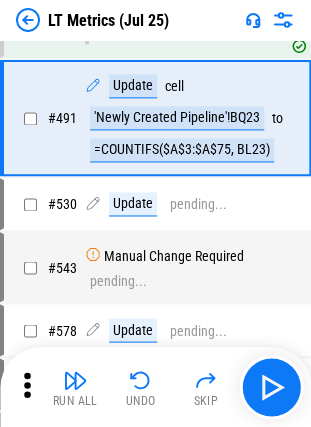 click 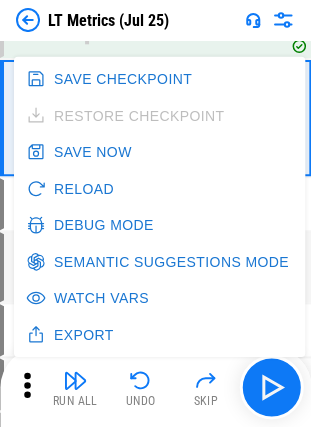 click 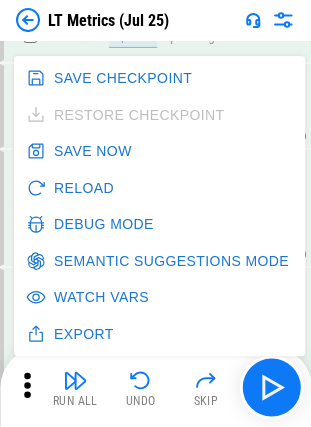 click at bounding box center (290, 208) 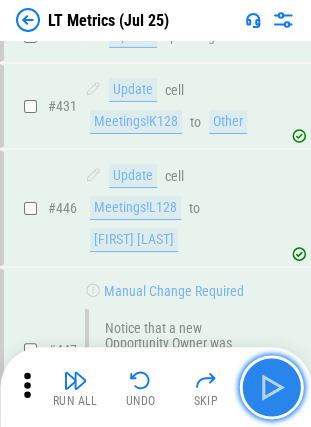 click at bounding box center [271, 387] 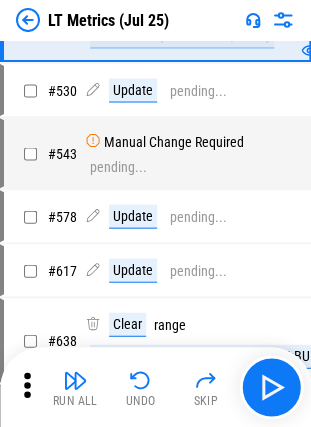 scroll, scrollTop: 4958, scrollLeft: 0, axis: vertical 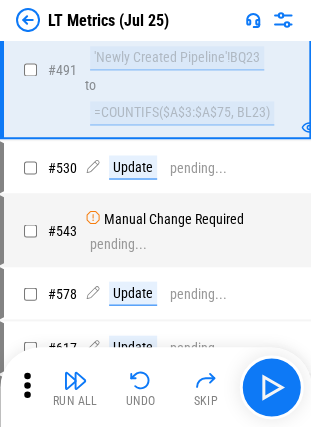 click 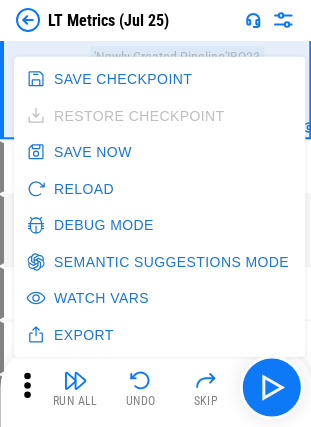 click 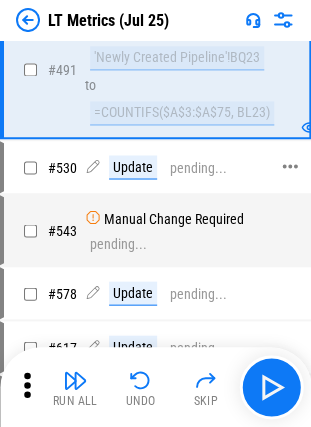 click 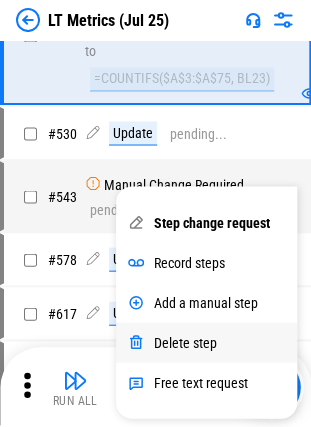scroll, scrollTop: 4991, scrollLeft: 0, axis: vertical 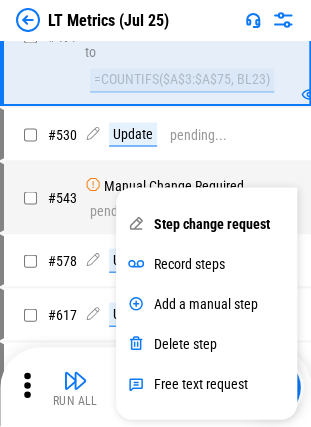 click on "# 491 Update cell 'Newly Created Pipeline'!BQ23 to =COUNTIFS($A$3:$A$75, BL23)" at bounding box center [151, 36] 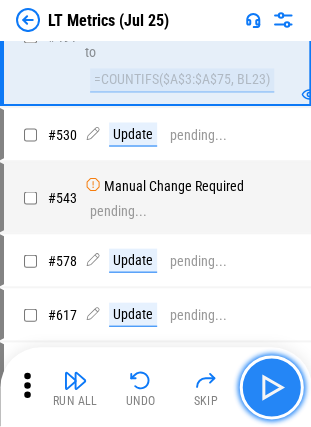 click at bounding box center (271, 387) 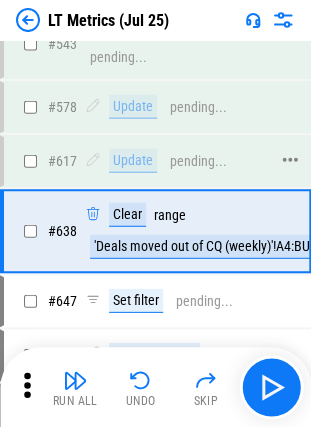 scroll, scrollTop: 5144, scrollLeft: 0, axis: vertical 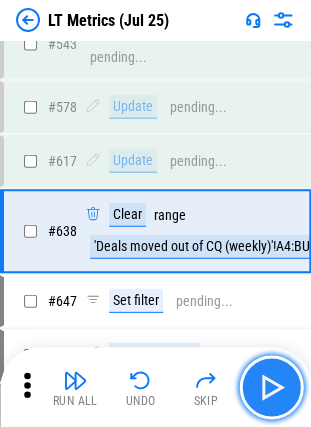click at bounding box center [271, 387] 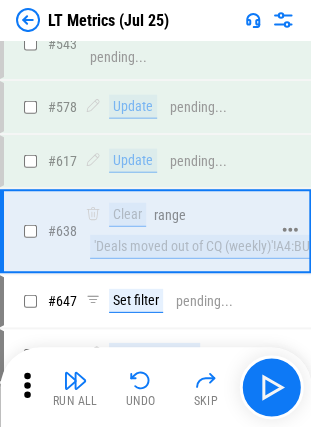 click on "'Deals moved out of CQ (weekly)'!A4:BU12" at bounding box center (209, 247) 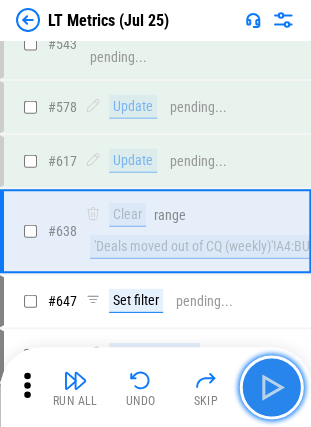 click at bounding box center (271, 387) 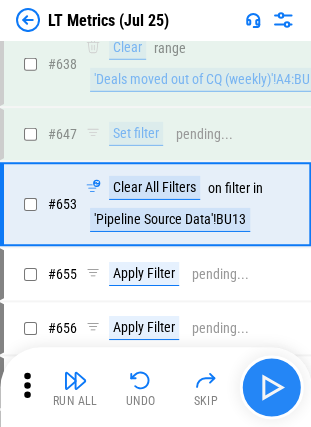 scroll, scrollTop: 5330, scrollLeft: 0, axis: vertical 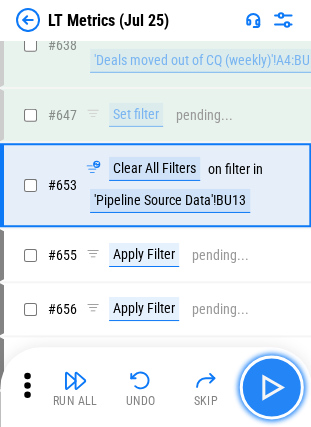 click at bounding box center (271, 387) 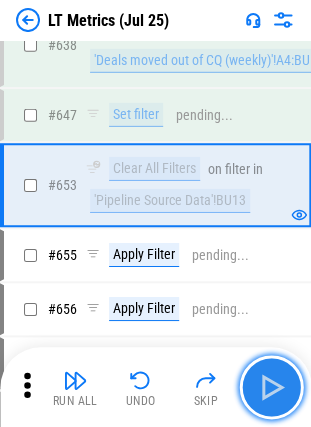 click at bounding box center [271, 387] 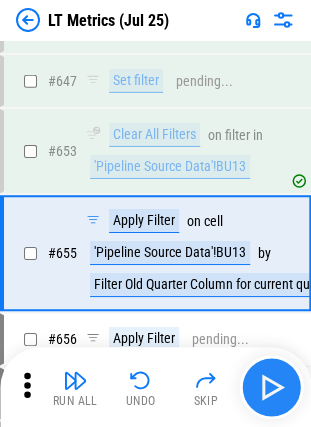 scroll, scrollTop: 5430, scrollLeft: 0, axis: vertical 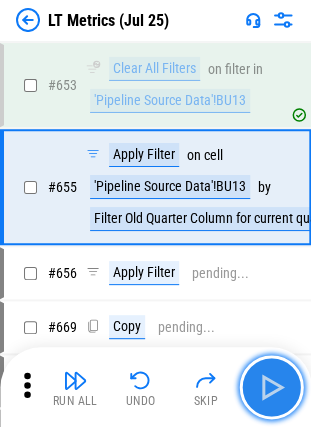 click at bounding box center [271, 387] 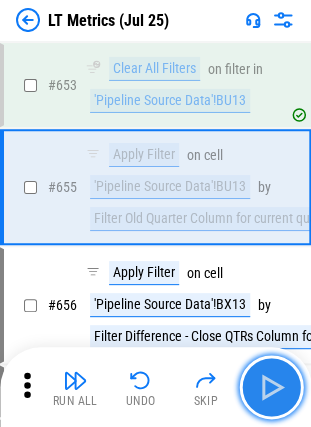click at bounding box center [271, 387] 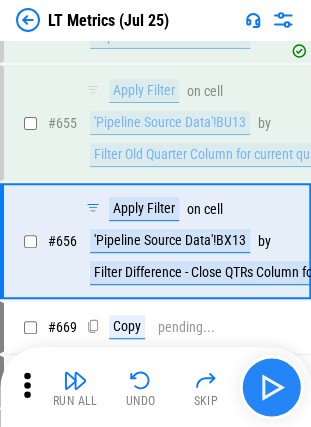 scroll, scrollTop: 5548, scrollLeft: 0, axis: vertical 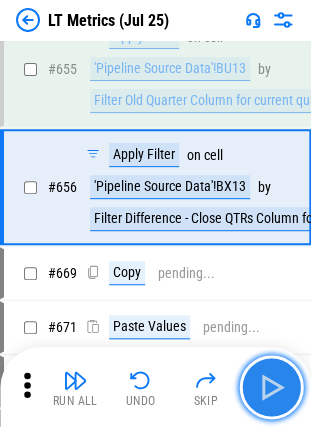 click at bounding box center (271, 387) 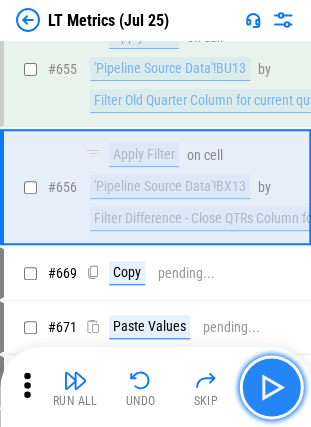 click at bounding box center (271, 387) 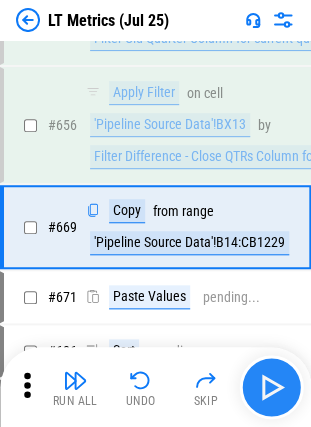 scroll, scrollTop: 5649, scrollLeft: 0, axis: vertical 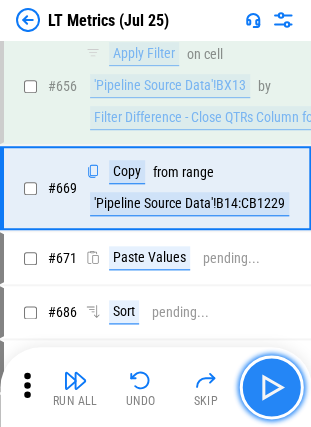 click at bounding box center [271, 387] 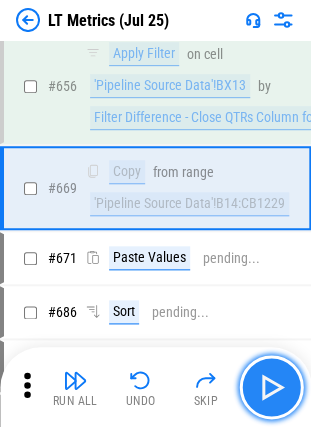 click at bounding box center [271, 387] 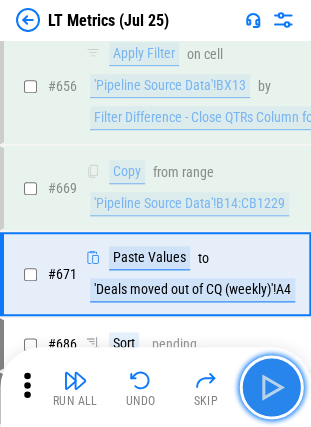 click at bounding box center [271, 387] 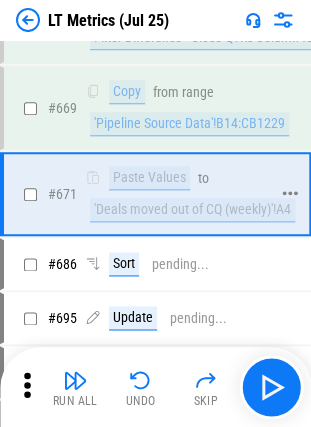 scroll, scrollTop: 5730, scrollLeft: 0, axis: vertical 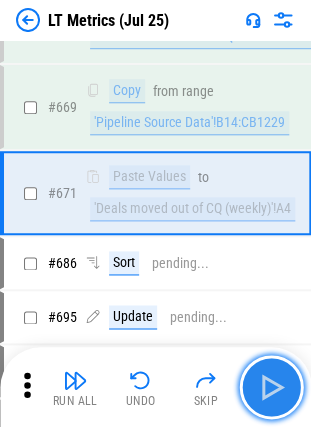 click at bounding box center [271, 387] 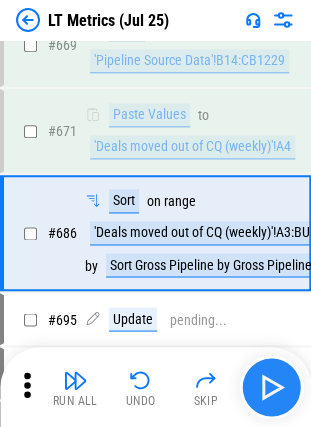 scroll, scrollTop: 5835, scrollLeft: 0, axis: vertical 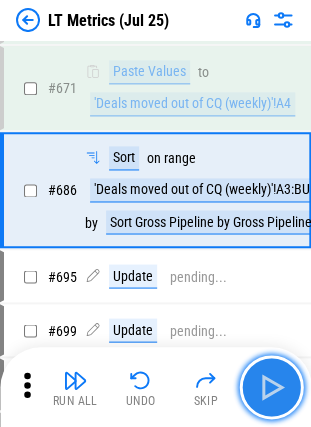 click at bounding box center [271, 387] 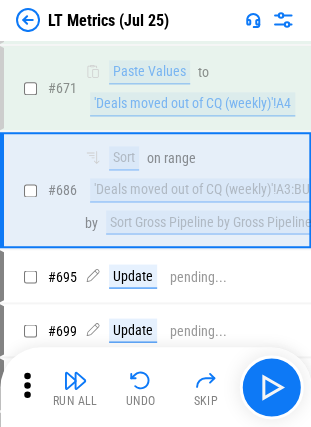 click on "Run All Undo Skip" at bounding box center [155, 387] 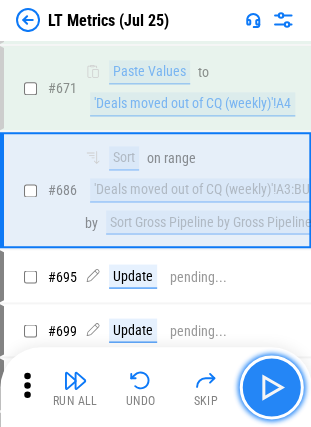 click at bounding box center [271, 387] 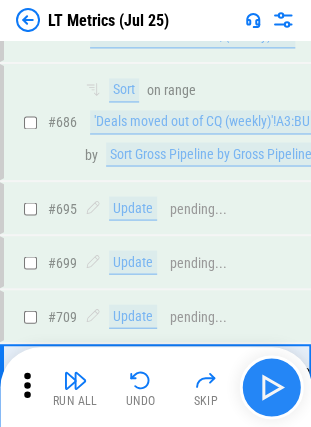 scroll, scrollTop: 6098, scrollLeft: 0, axis: vertical 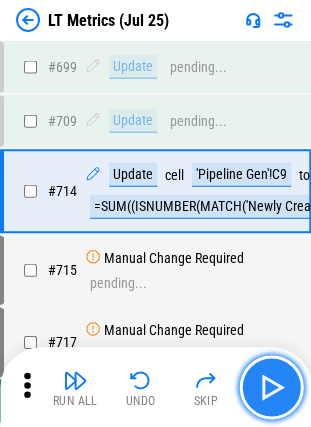 click at bounding box center [271, 387] 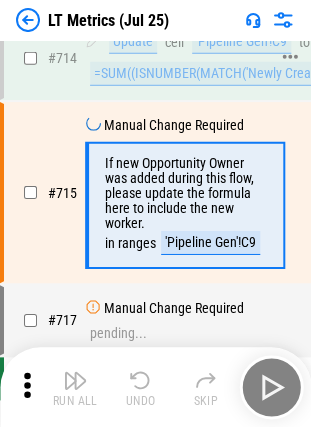 scroll, scrollTop: 6232, scrollLeft: 0, axis: vertical 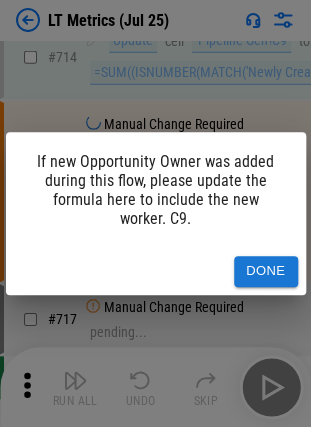 click on "Done" at bounding box center (266, 271) 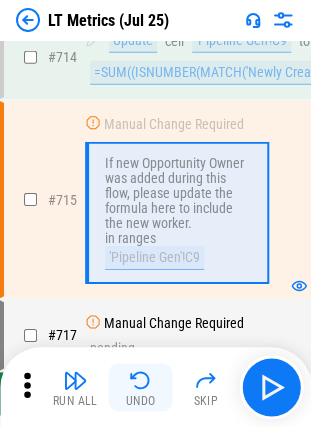 click at bounding box center (141, 380) 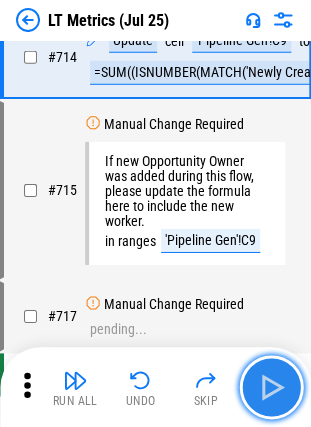 click at bounding box center [271, 387] 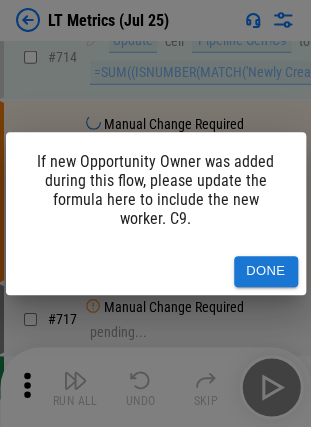 click on "If new Opportunity Owner was added during this flow, please update the formula here to include the new worker.
C9." at bounding box center [156, 190] 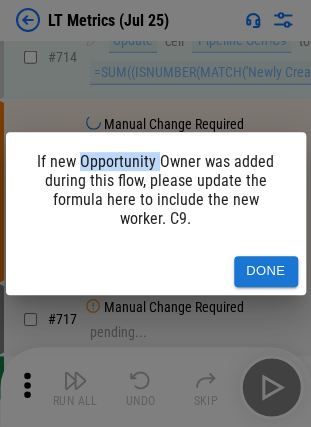 click on "If new Opportunity Owner was added during this flow, please update the formula here to include the new worker.
C9." at bounding box center (156, 190) 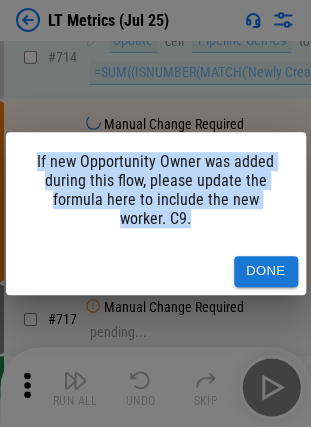 click on "If new Opportunity Owner was added during this flow, please update the formula here to include the new worker.
C9." at bounding box center [156, 190] 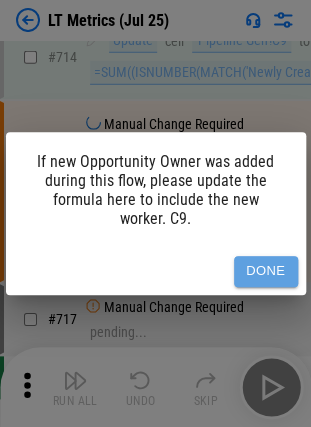 click on "Done" at bounding box center [266, 271] 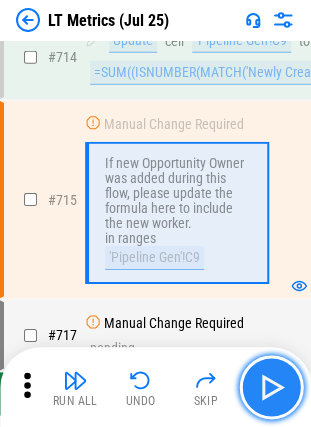 click at bounding box center (271, 387) 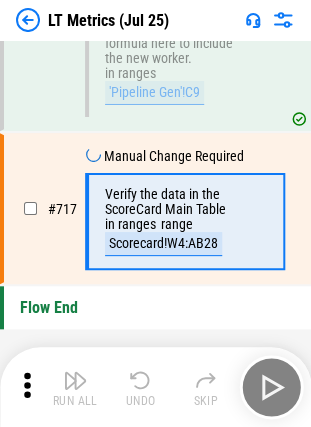 scroll, scrollTop: 6411, scrollLeft: 0, axis: vertical 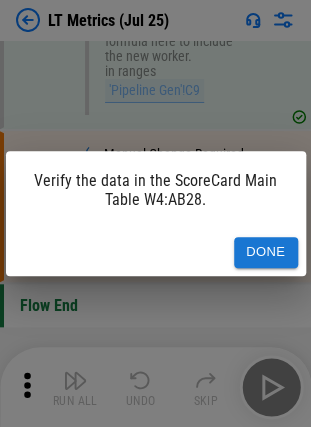 click on "Done" at bounding box center [266, 252] 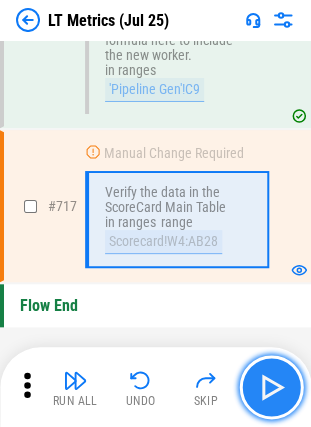 click at bounding box center [271, 387] 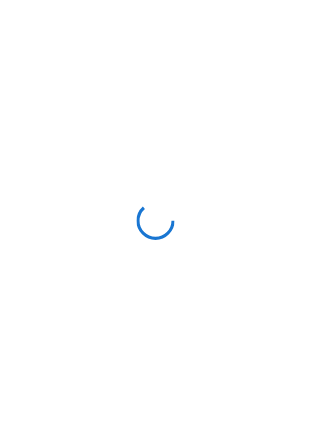 scroll, scrollTop: 0, scrollLeft: 0, axis: both 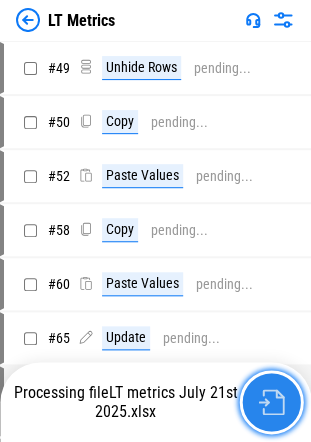 click at bounding box center [271, 402] 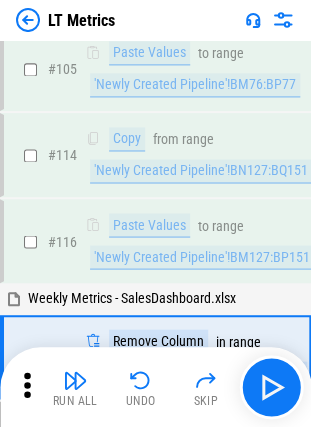 scroll, scrollTop: 1351, scrollLeft: 0, axis: vertical 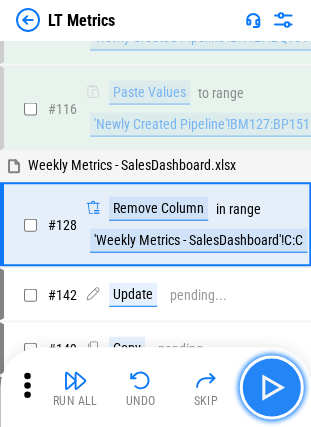 click at bounding box center [271, 387] 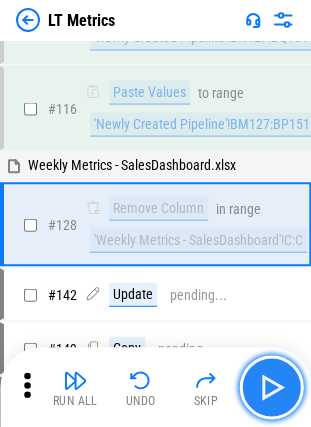 click at bounding box center (271, 387) 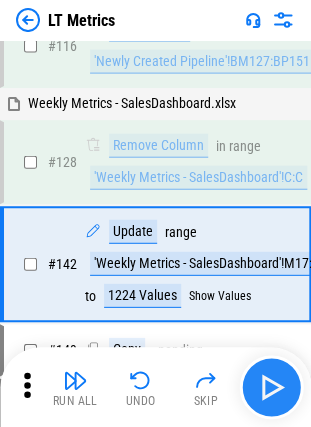 scroll, scrollTop: 1452, scrollLeft: 0, axis: vertical 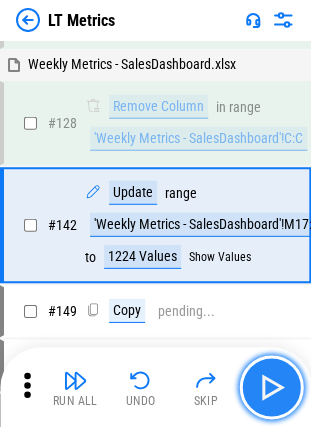 click at bounding box center [271, 387] 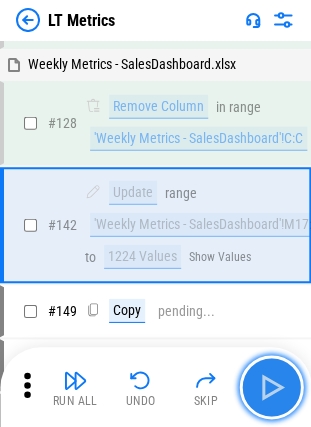 click at bounding box center (271, 387) 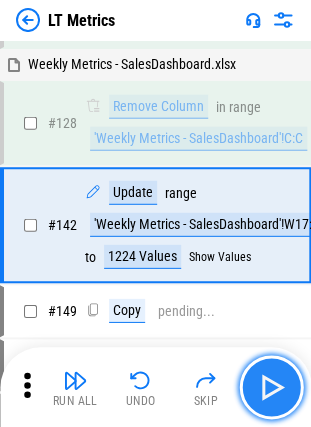 click at bounding box center (271, 387) 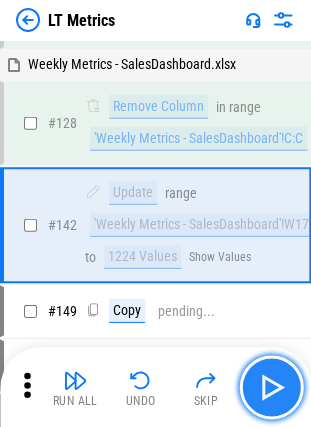 click at bounding box center [271, 387] 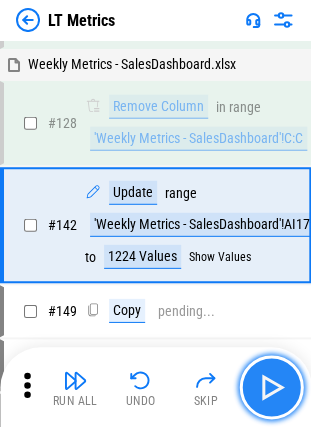 click at bounding box center (271, 387) 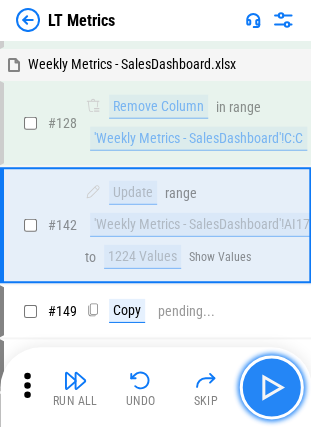 click at bounding box center [271, 387] 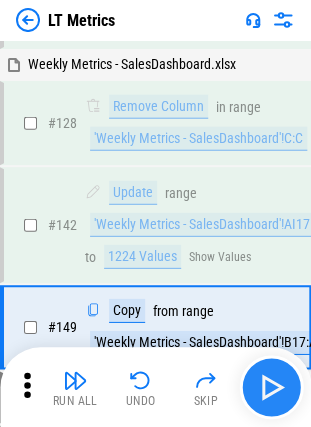 scroll, scrollTop: 1554, scrollLeft: 0, axis: vertical 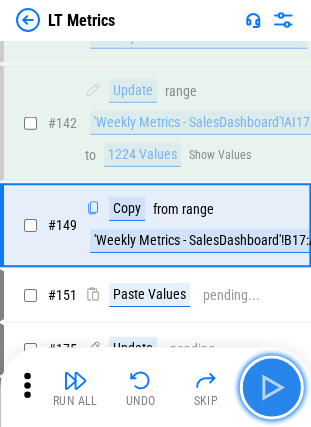 click at bounding box center [271, 387] 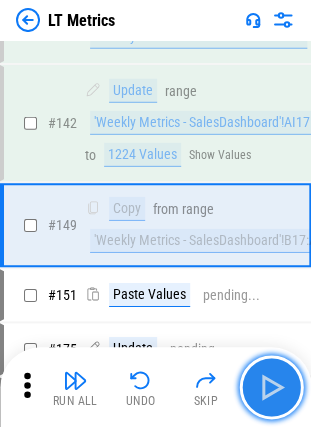 click at bounding box center (271, 387) 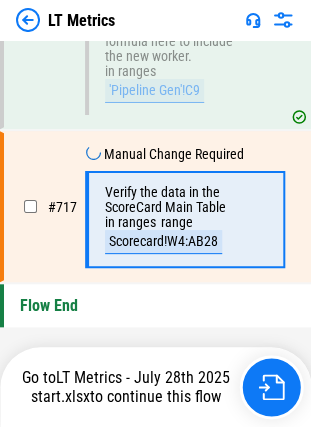 scroll, scrollTop: 6411, scrollLeft: 0, axis: vertical 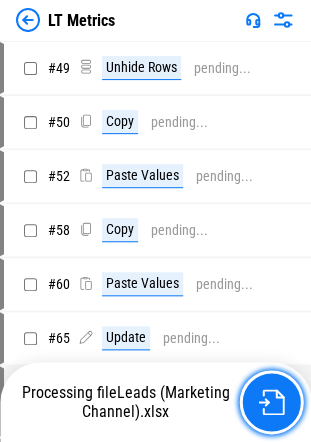 click at bounding box center (271, 402) 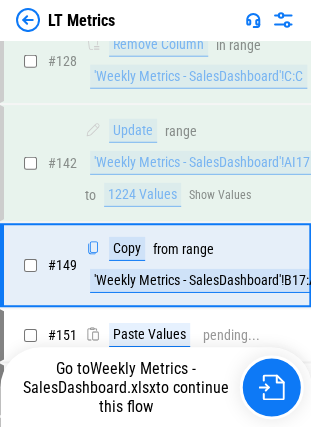 scroll, scrollTop: 1554, scrollLeft: 0, axis: vertical 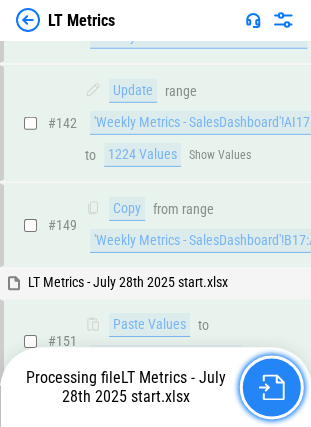 click at bounding box center [271, 387] 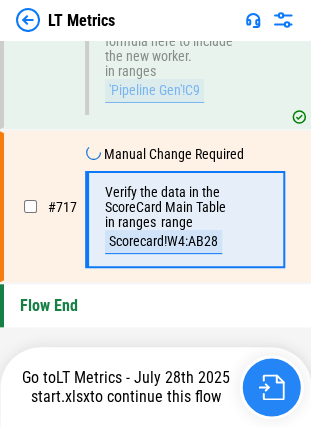 scroll, scrollTop: 6411, scrollLeft: 0, axis: vertical 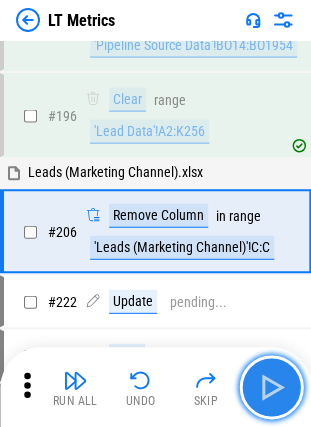 click at bounding box center (271, 387) 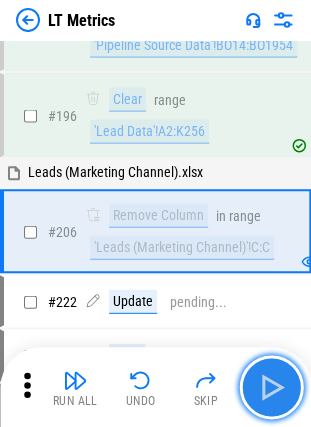 click at bounding box center (271, 387) 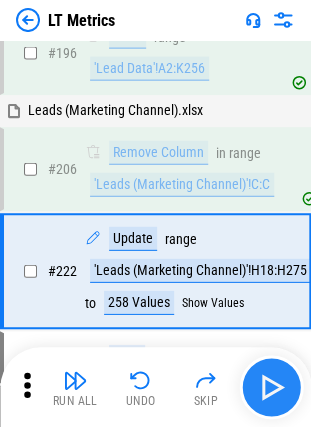 scroll, scrollTop: 2421, scrollLeft: 0, axis: vertical 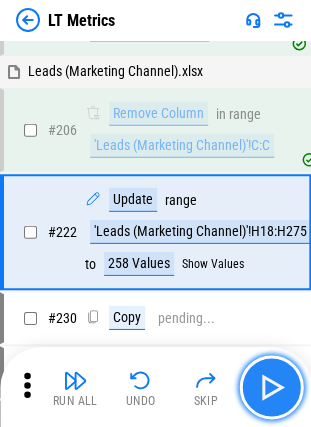 click at bounding box center (271, 387) 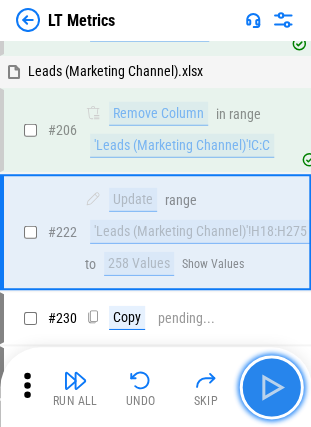 click at bounding box center (271, 387) 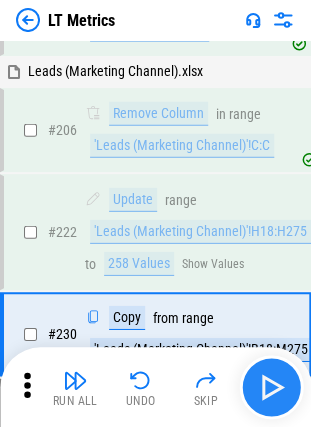scroll, scrollTop: 2522, scrollLeft: 0, axis: vertical 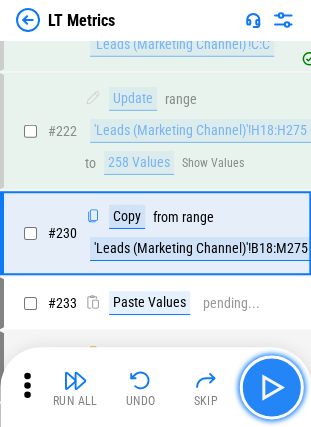 click at bounding box center (271, 387) 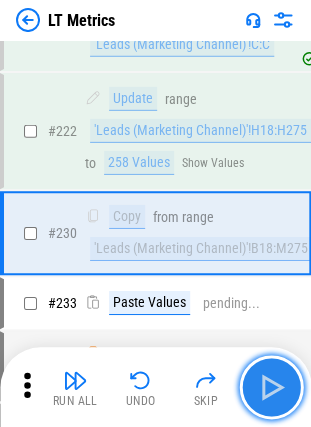 click at bounding box center (271, 387) 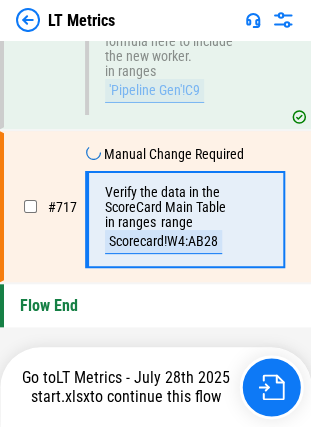 scroll, scrollTop: 6411, scrollLeft: 0, axis: vertical 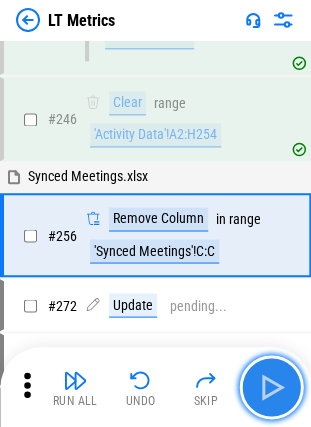click at bounding box center (271, 387) 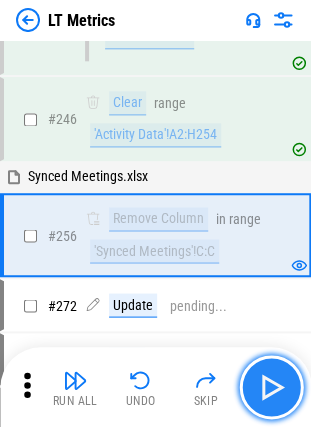 click at bounding box center (271, 387) 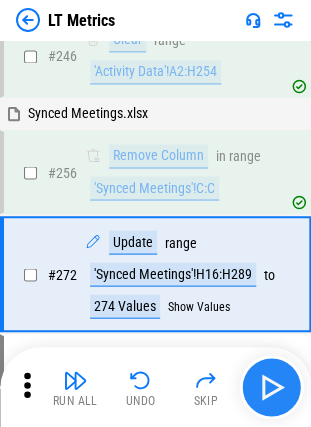 scroll, scrollTop: 3134, scrollLeft: 0, axis: vertical 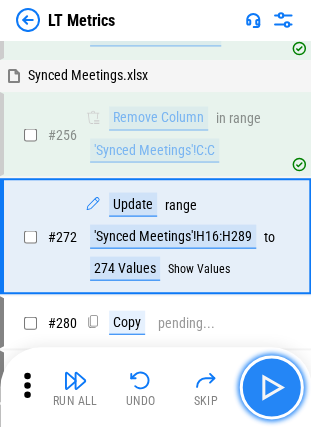 click at bounding box center (271, 387) 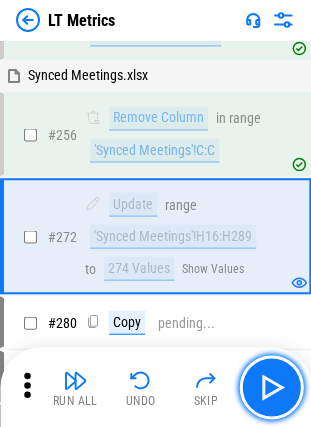 click at bounding box center (271, 387) 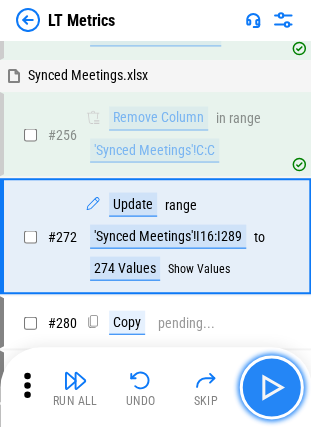 click at bounding box center (271, 387) 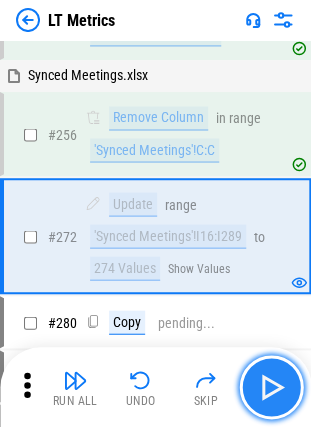 click at bounding box center (271, 387) 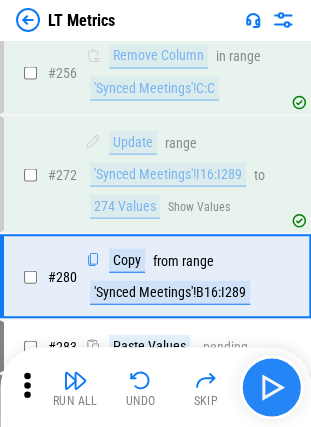 scroll, scrollTop: 3236, scrollLeft: 0, axis: vertical 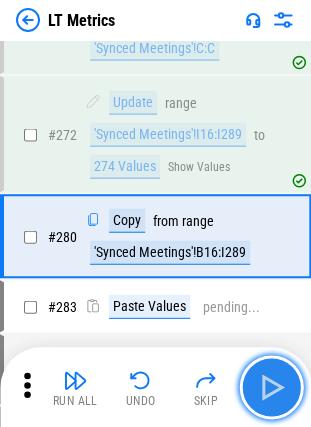 click at bounding box center [271, 387] 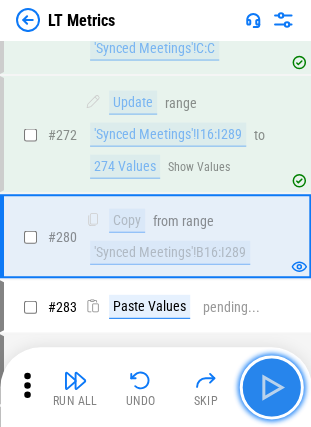 click at bounding box center (271, 387) 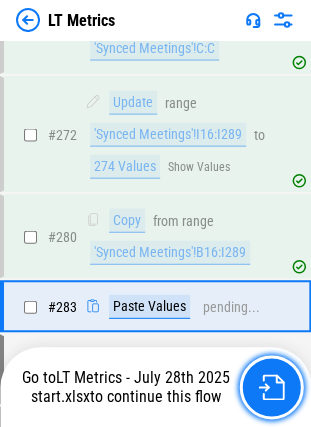 click at bounding box center [271, 387] 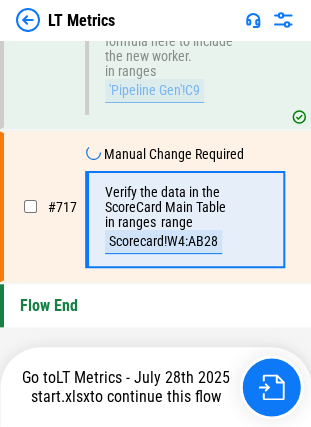 scroll, scrollTop: 6411, scrollLeft: 0, axis: vertical 